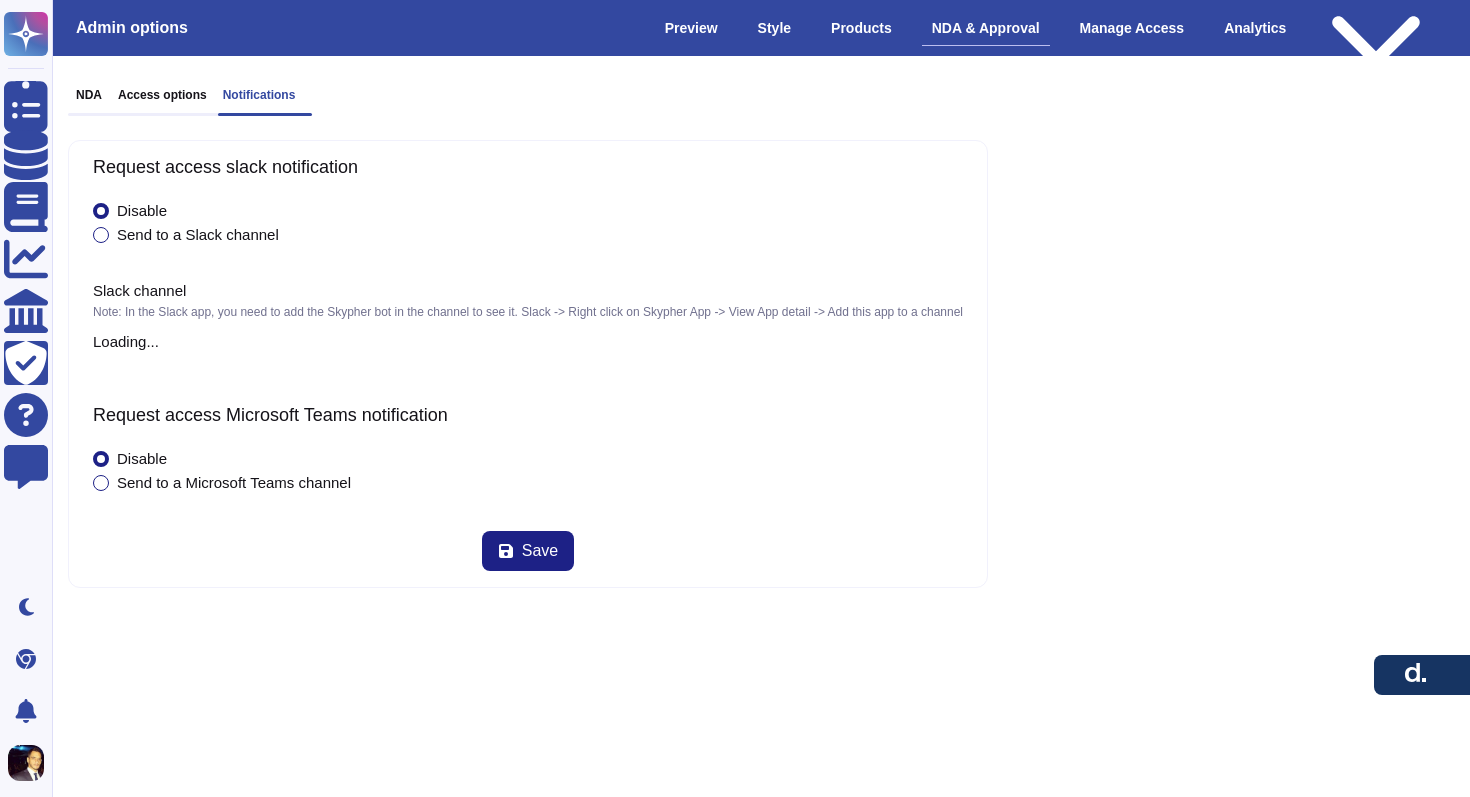 scroll, scrollTop: 0, scrollLeft: 0, axis: both 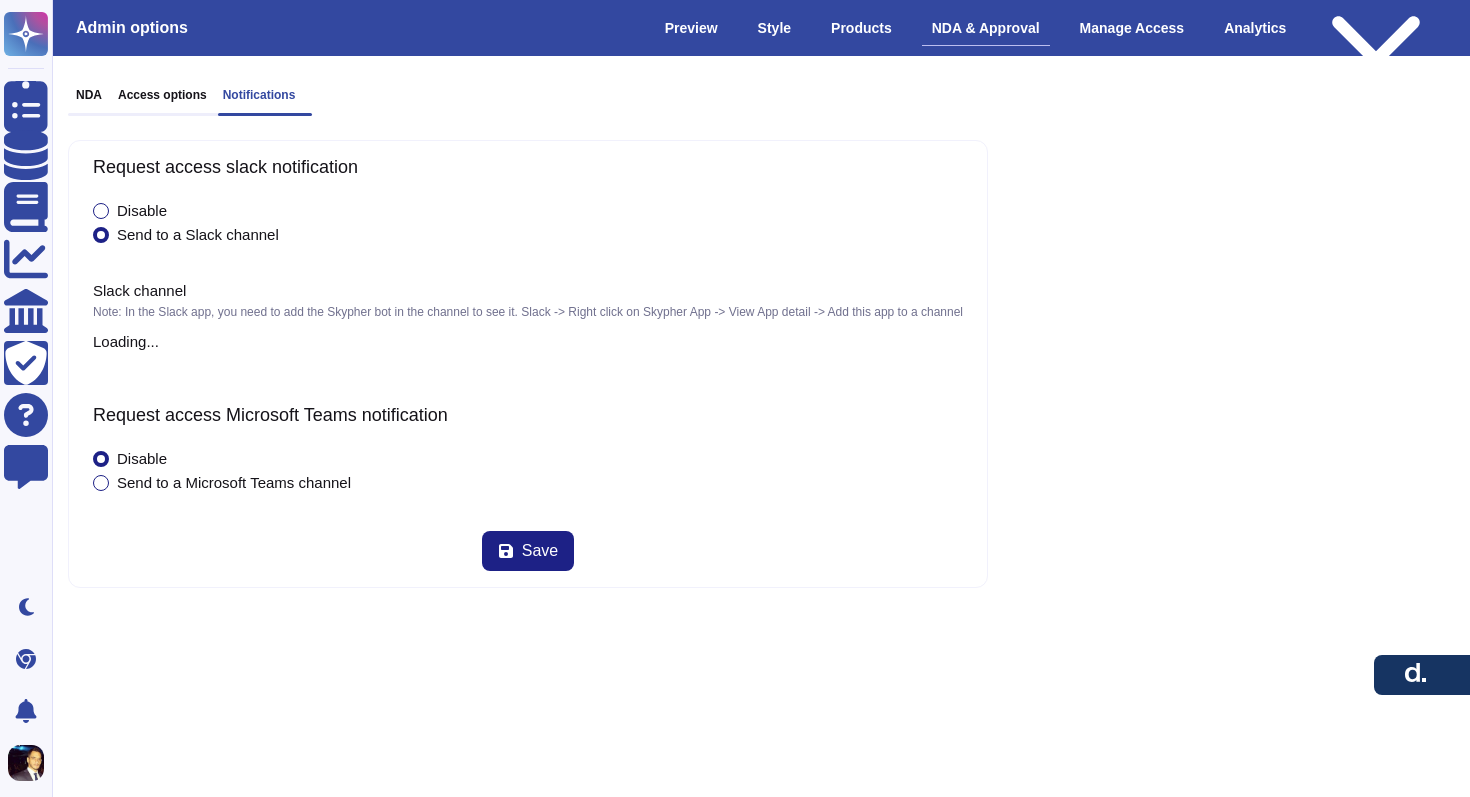 click on "Access options" at bounding box center [162, 95] 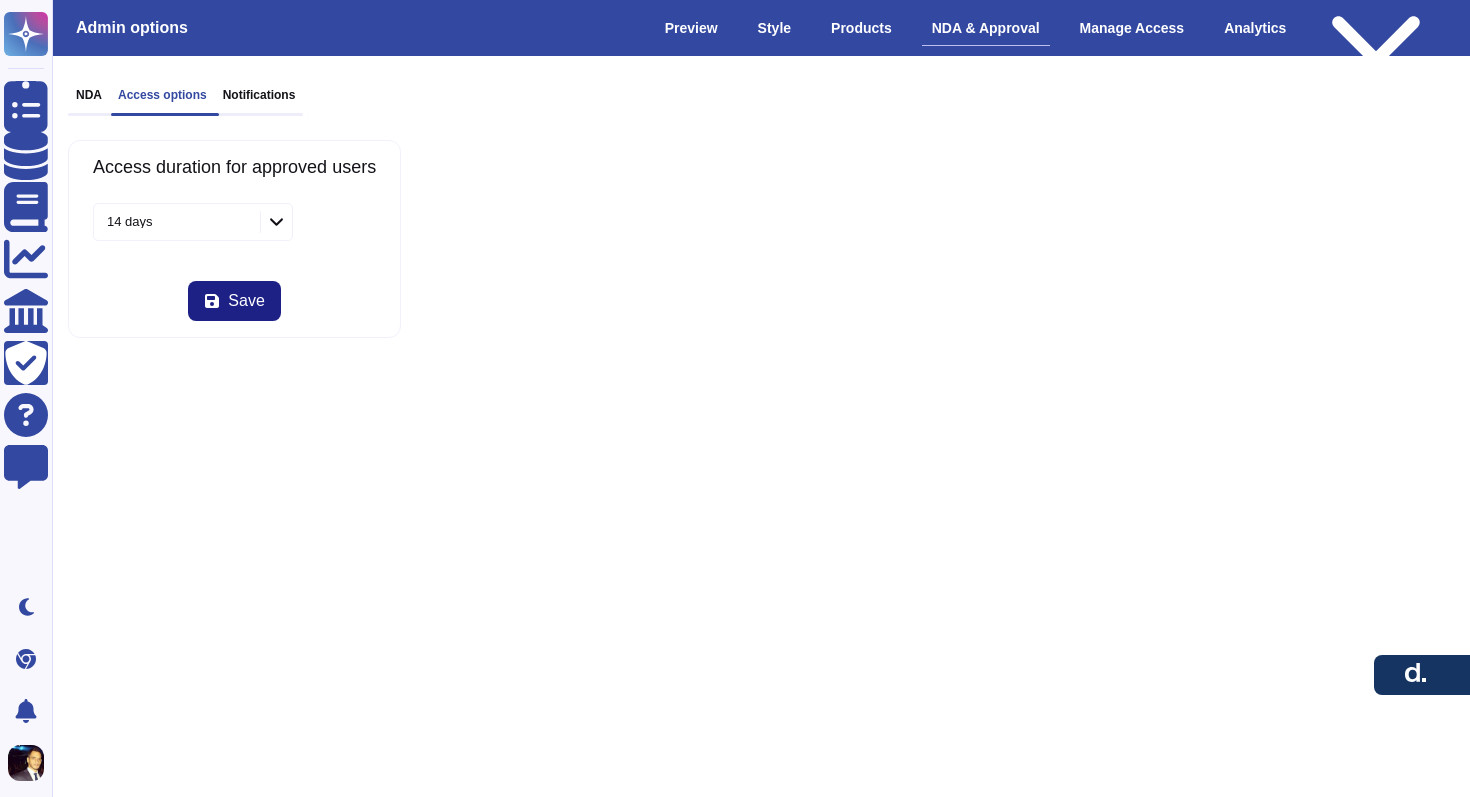 click on "14 days" at bounding box center [167, 221] 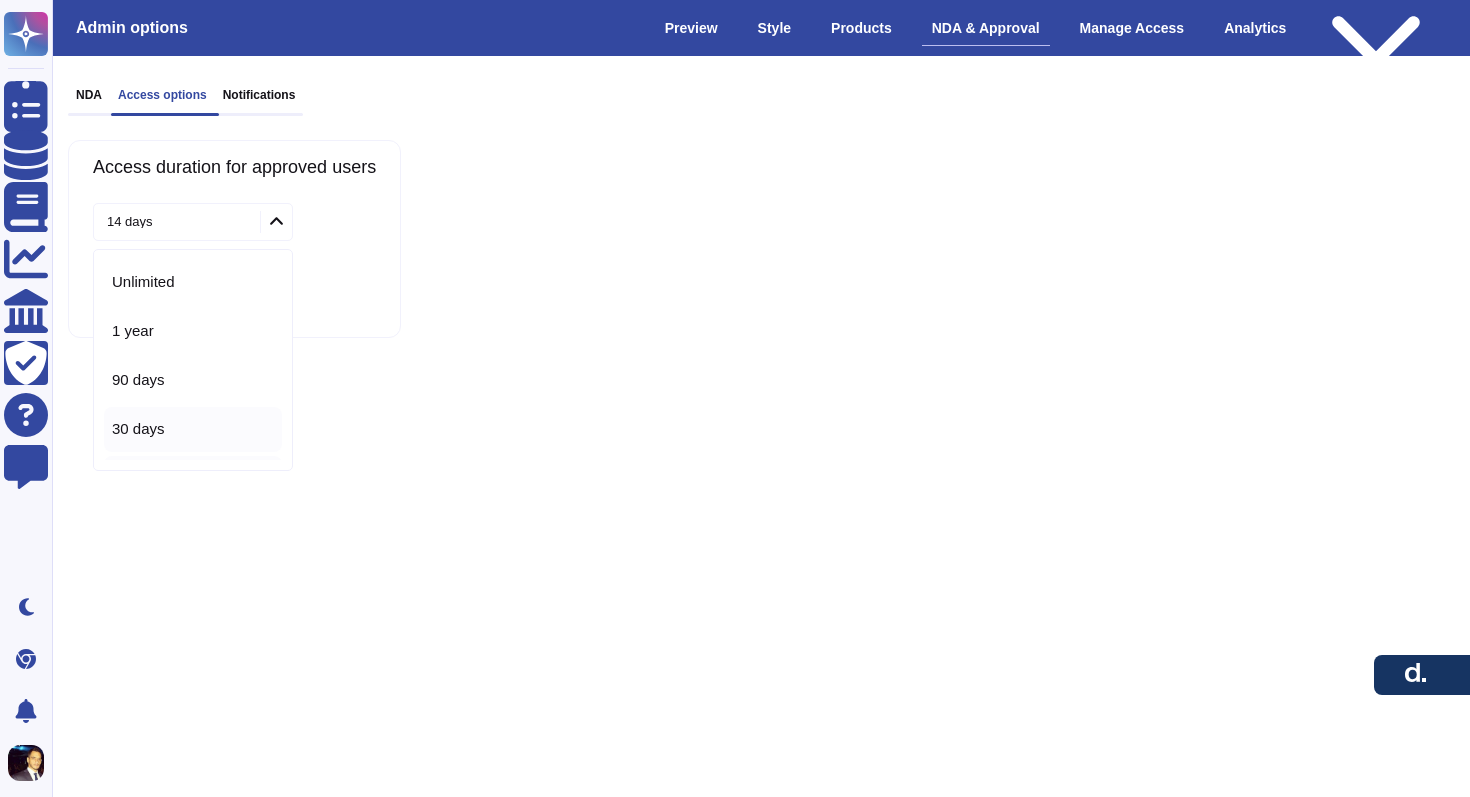click on "30 days" at bounding box center [138, 429] 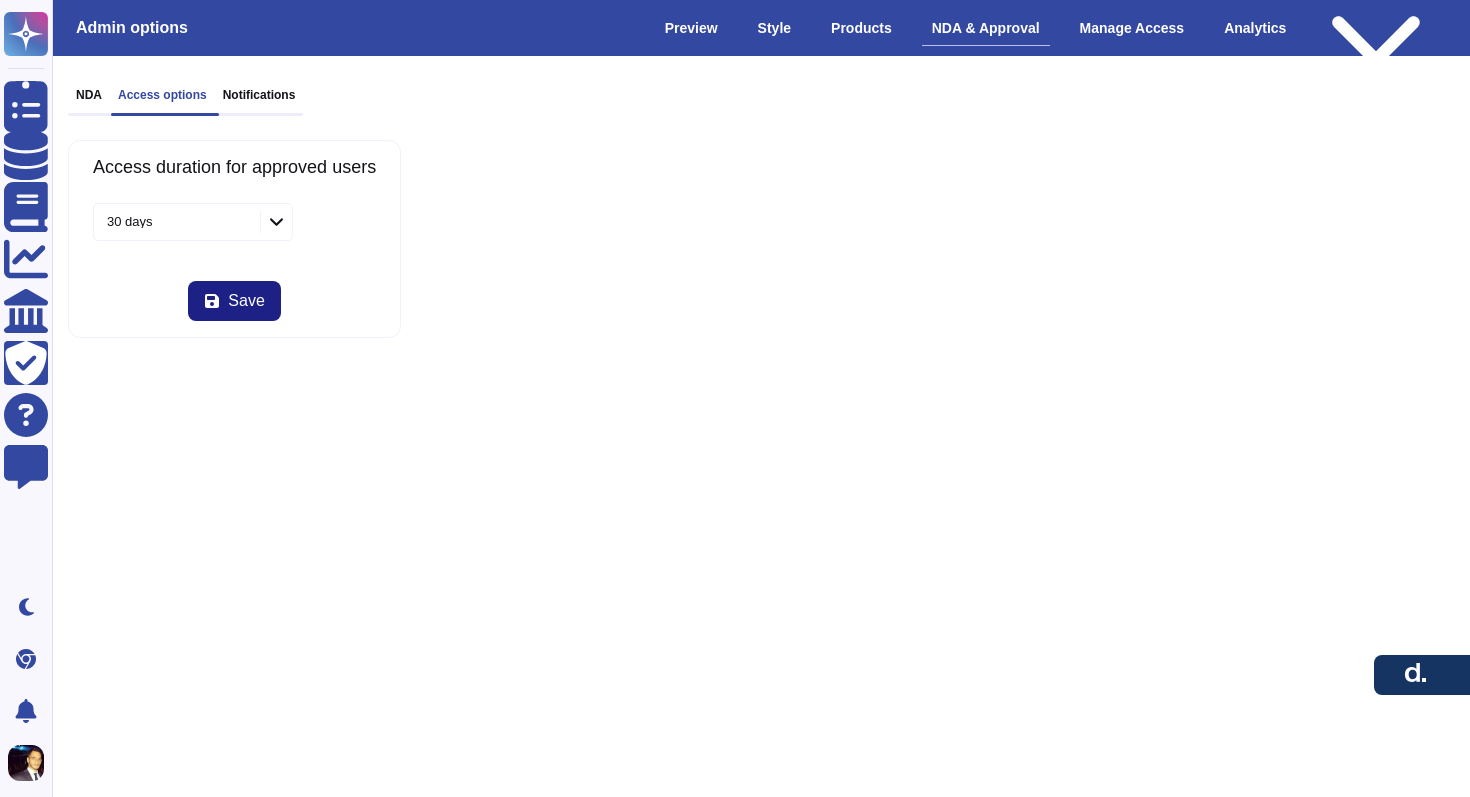 click on "NDA" at bounding box center (89, 95) 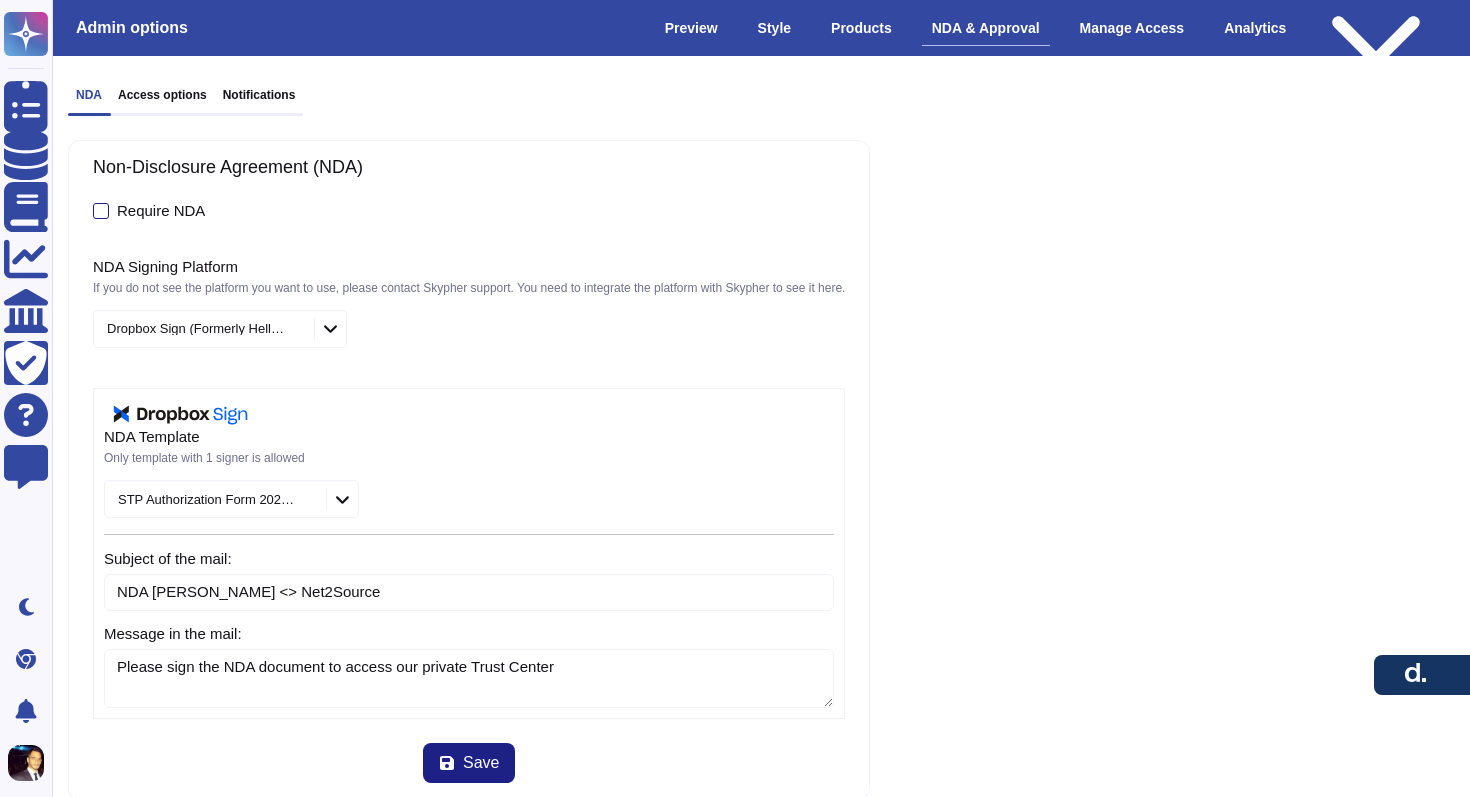 type on "Please sign the NDA document to access our private Trust Center" 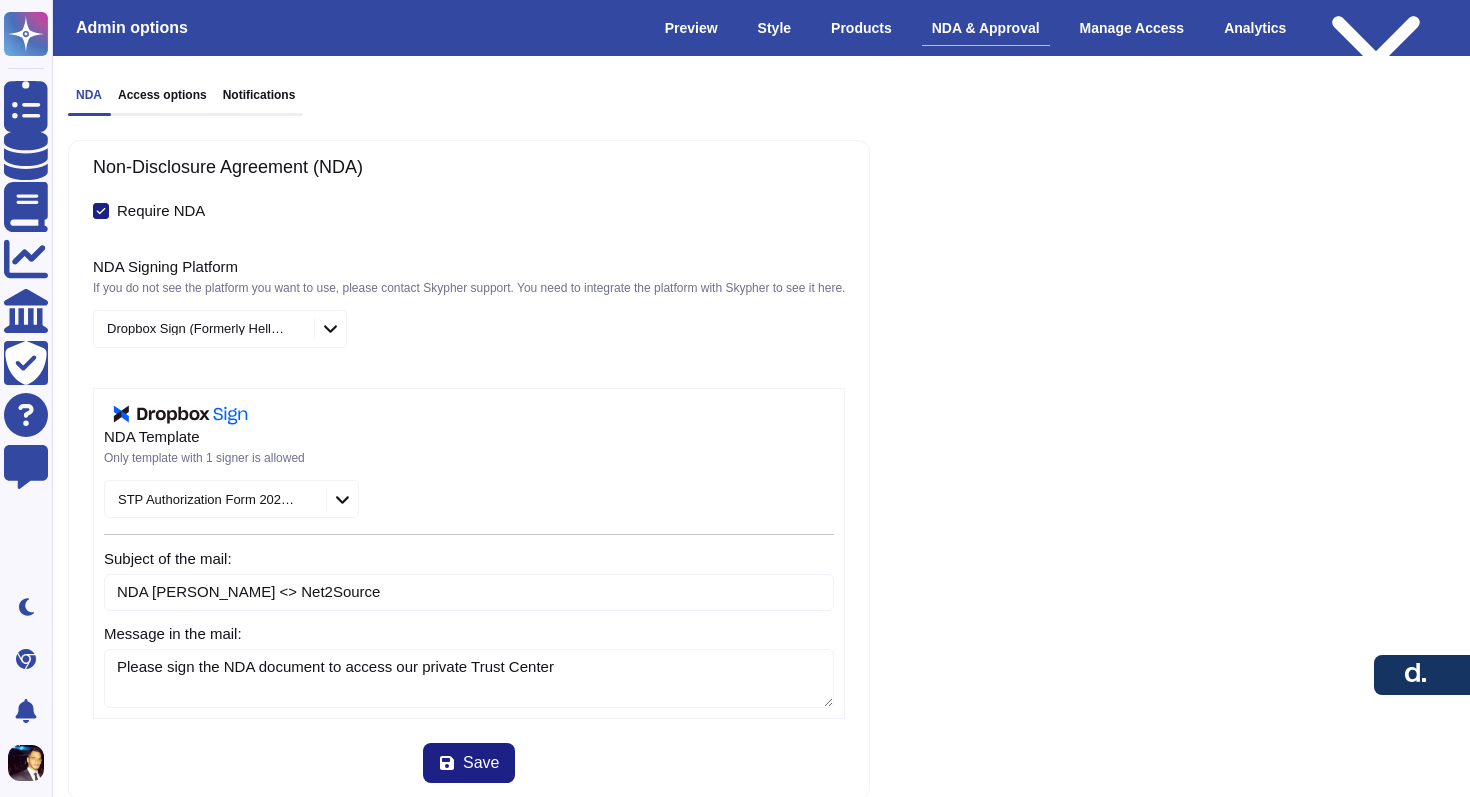 click on "Require NDA" at bounding box center (161, 210) 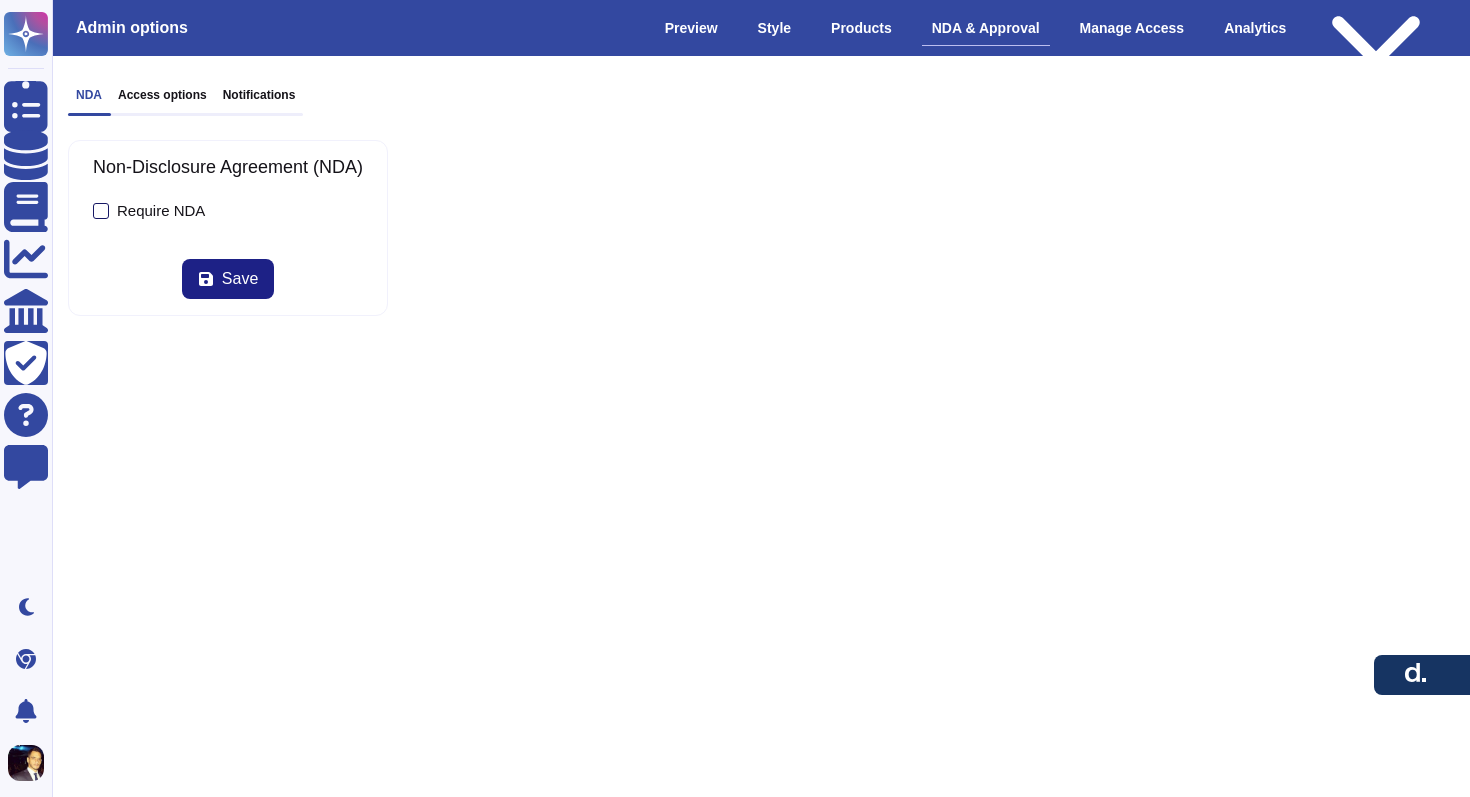 click on "Require NDA" at bounding box center (161, 210) 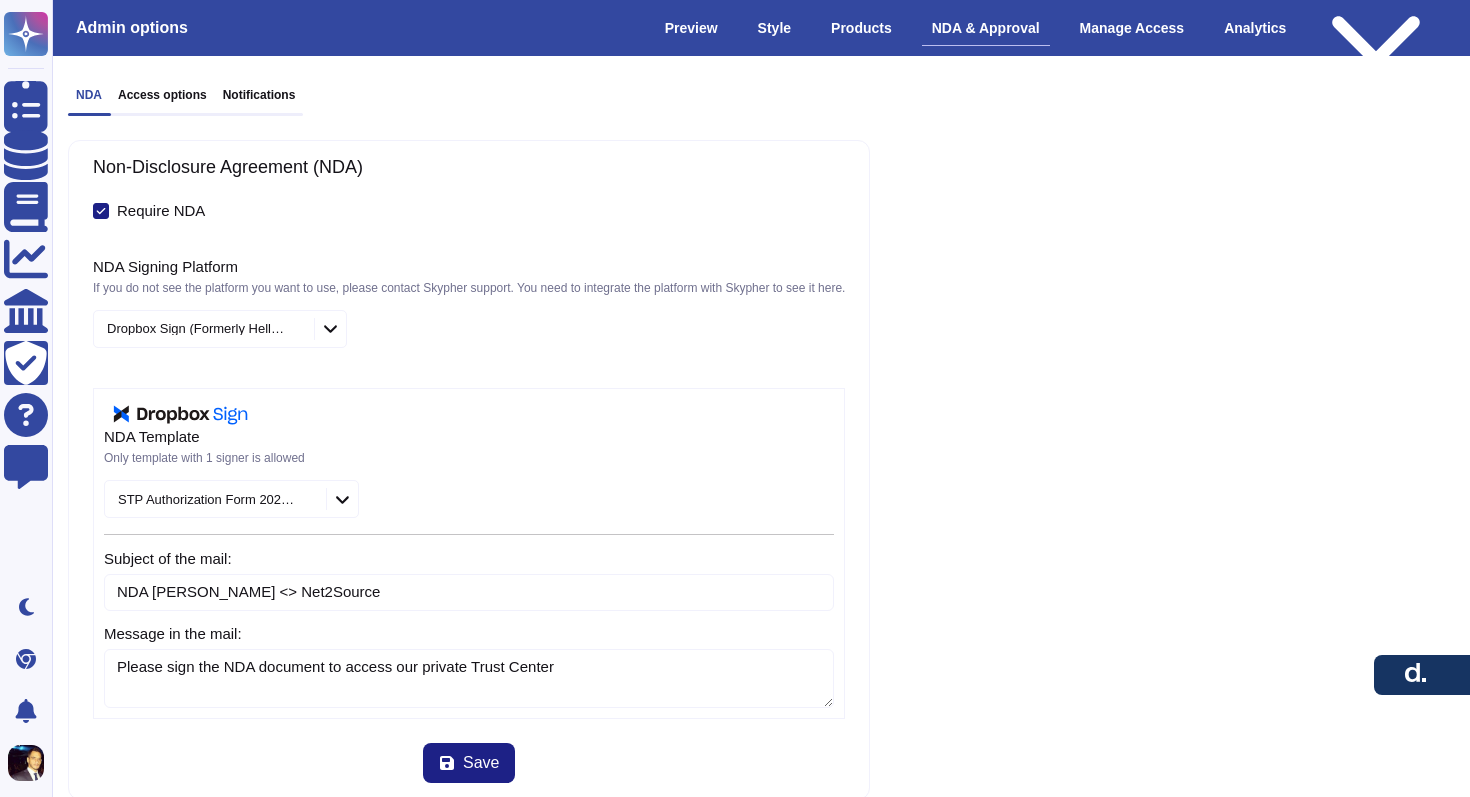 type on "Please sign the NDA document to access our private Trust Center" 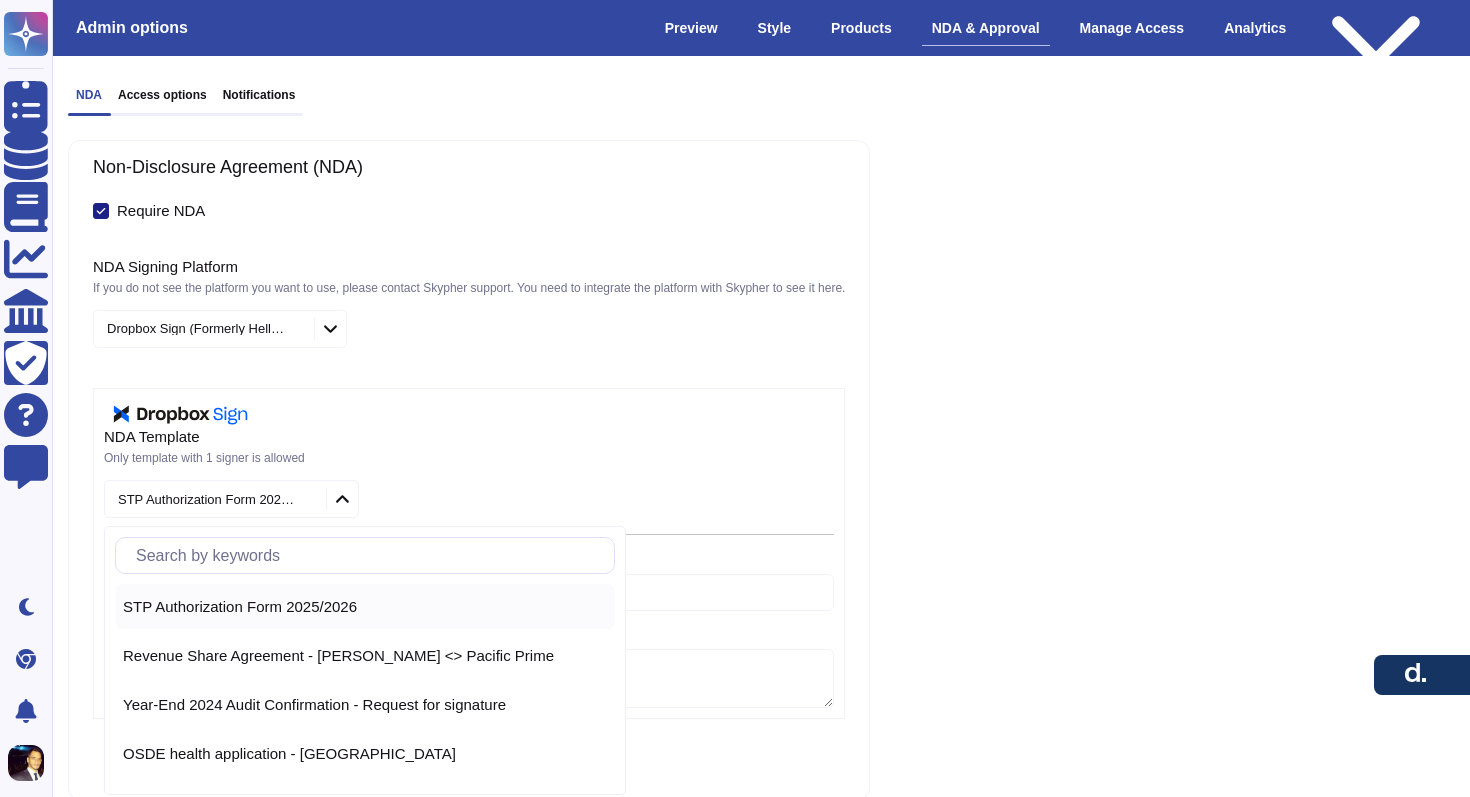 drag, startPoint x: 125, startPoint y: 603, endPoint x: 476, endPoint y: 409, distance: 401.0449 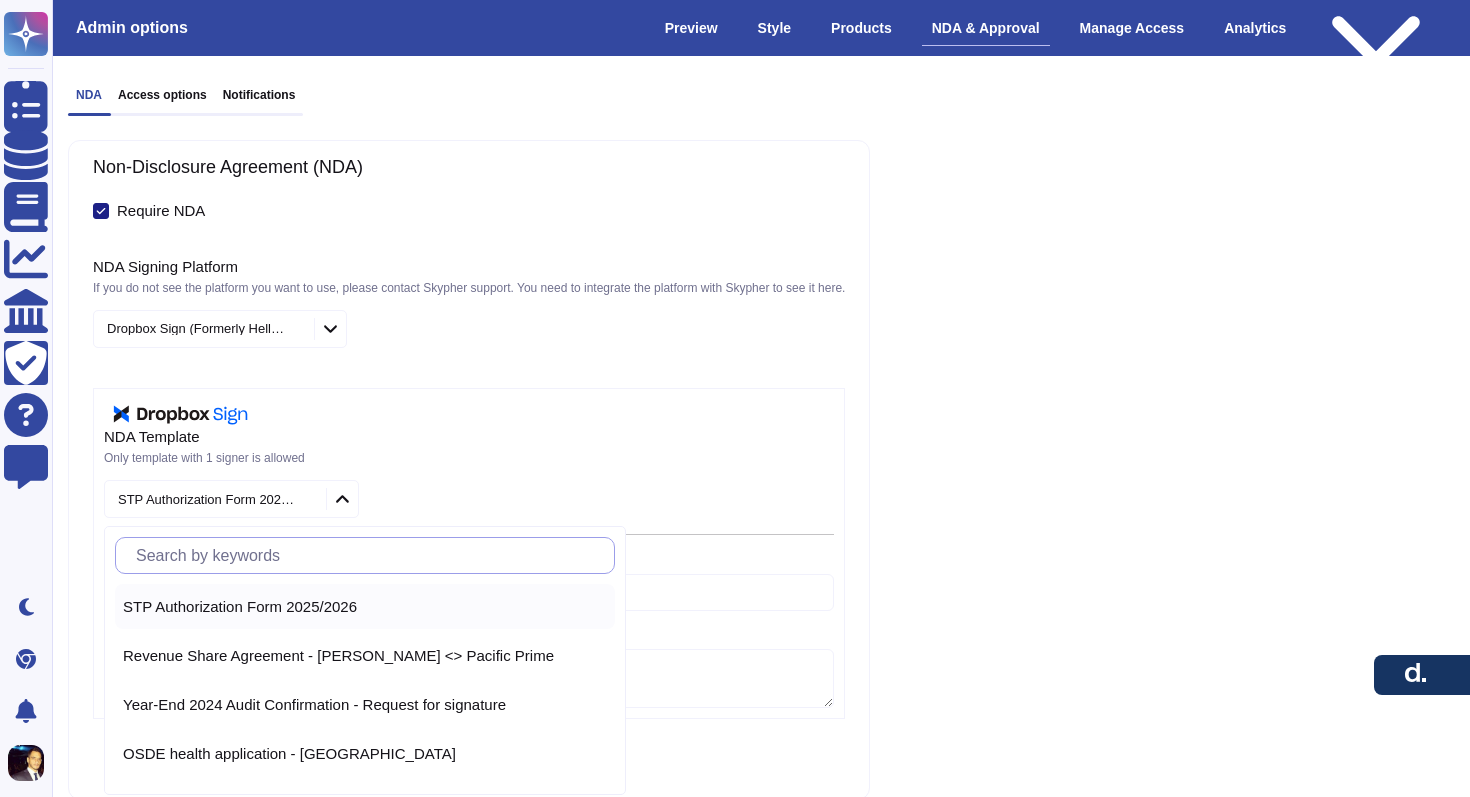 scroll, scrollTop: 34, scrollLeft: 0, axis: vertical 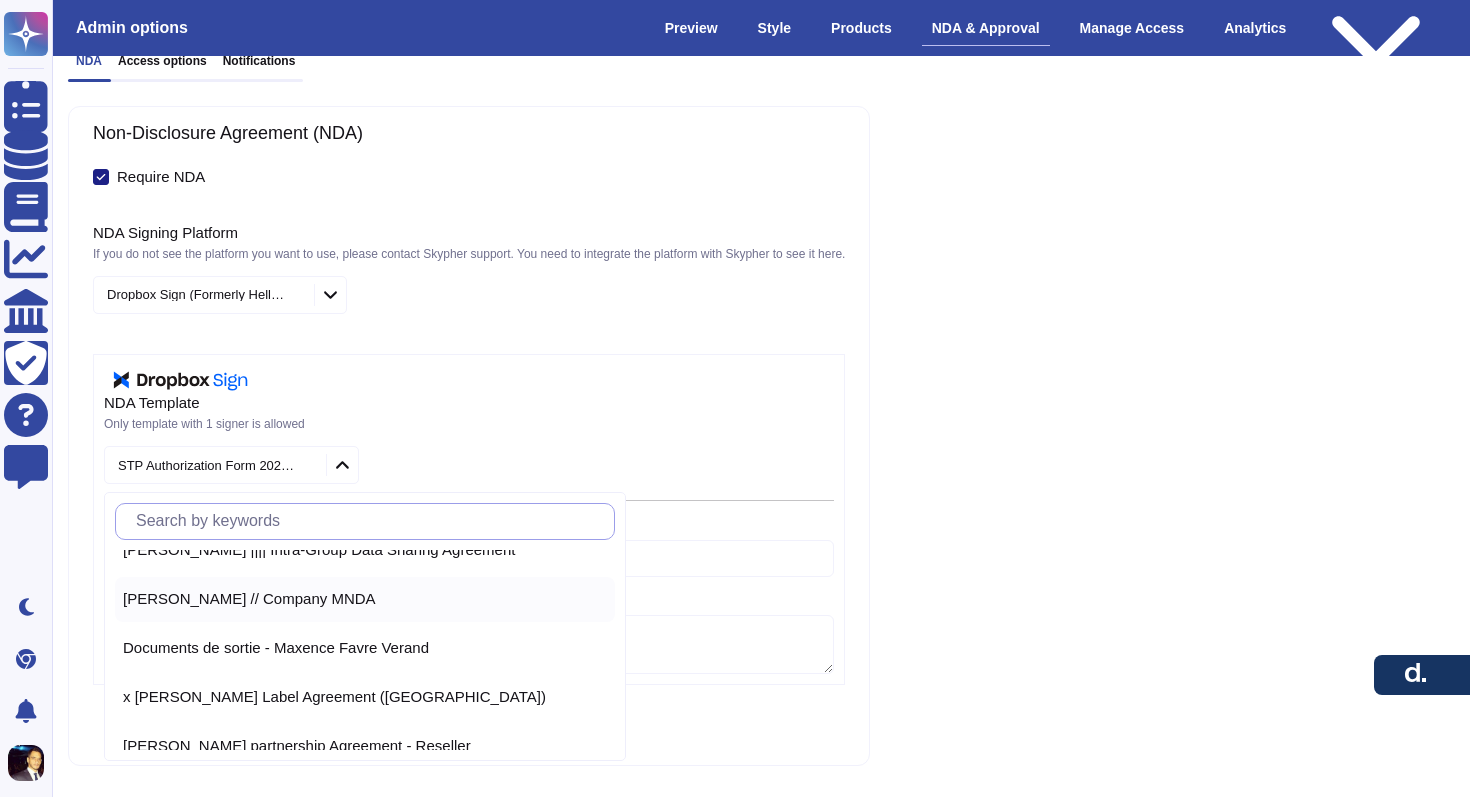 click on "[PERSON_NAME] // Company MNDA" at bounding box center (249, 599) 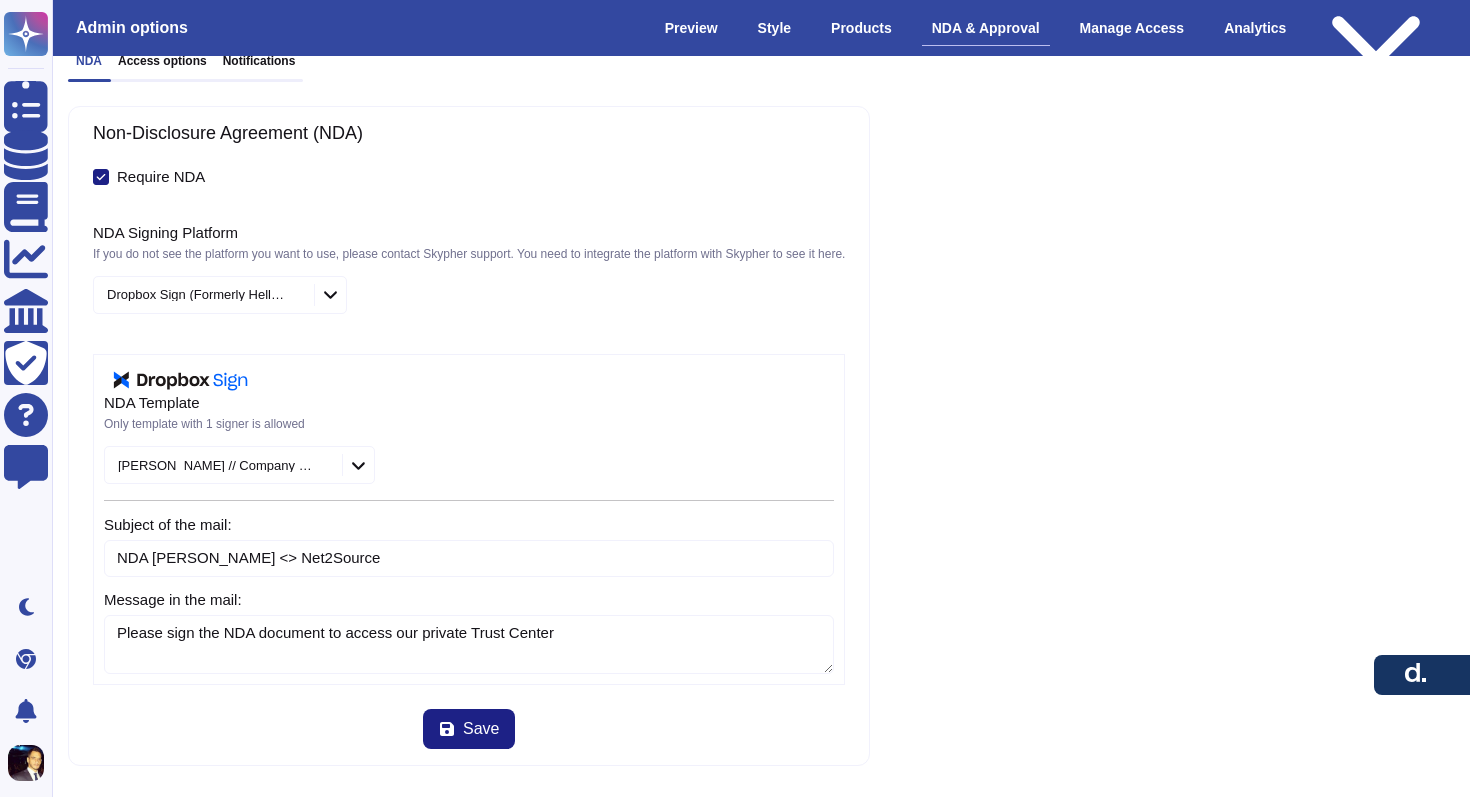 click 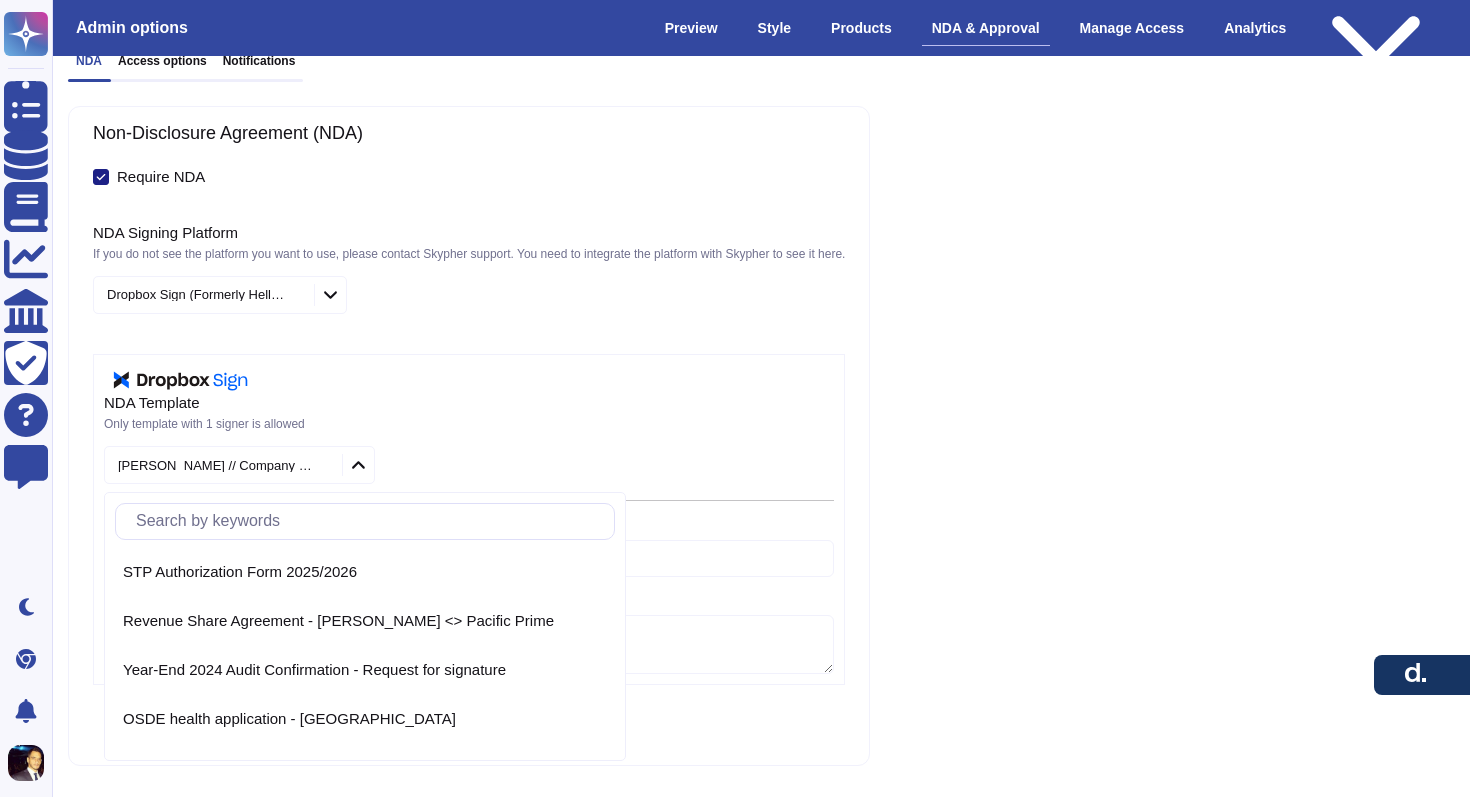 click 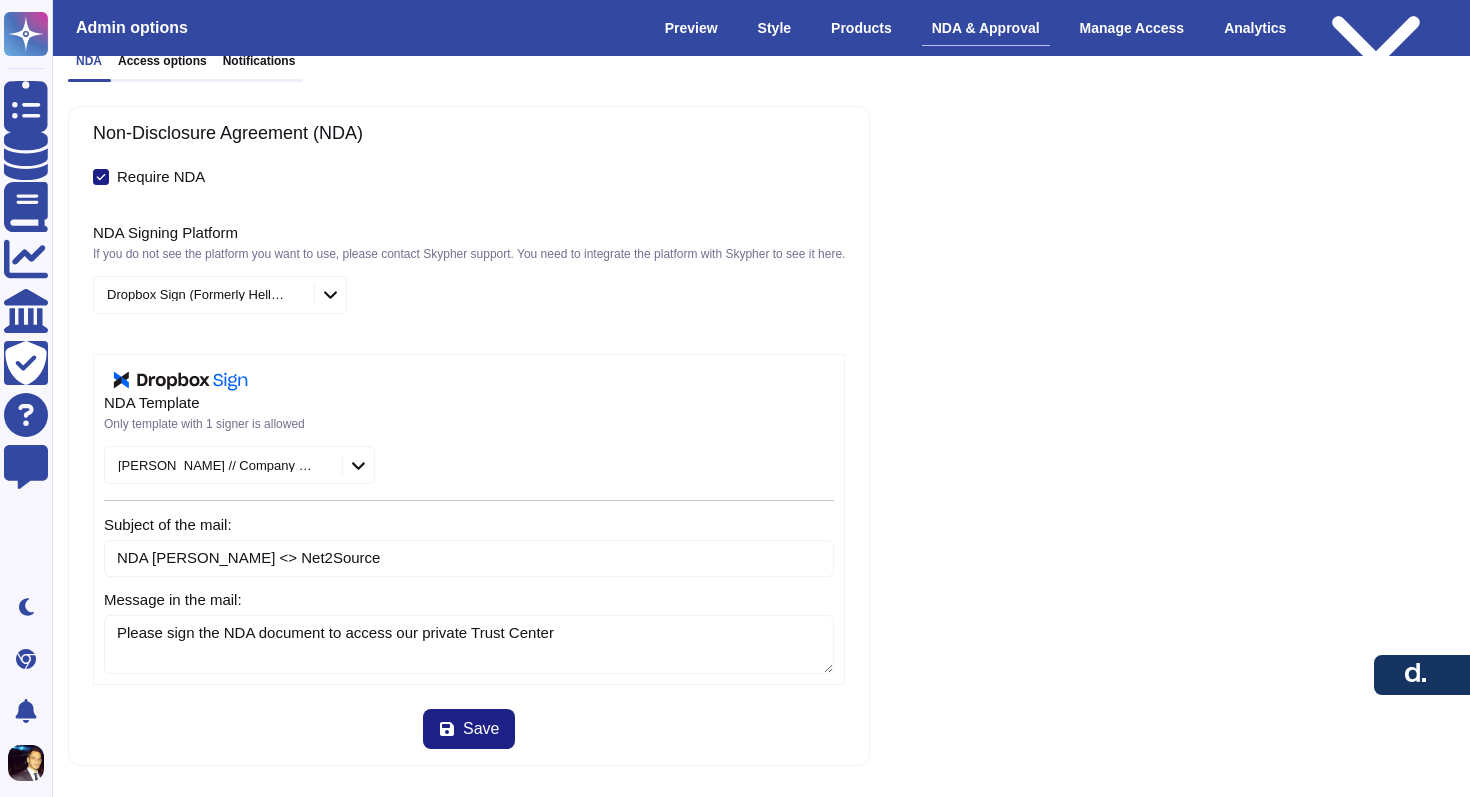 click on "Dropbox Sign (Formerly HelloSign)" at bounding box center [201, 295] 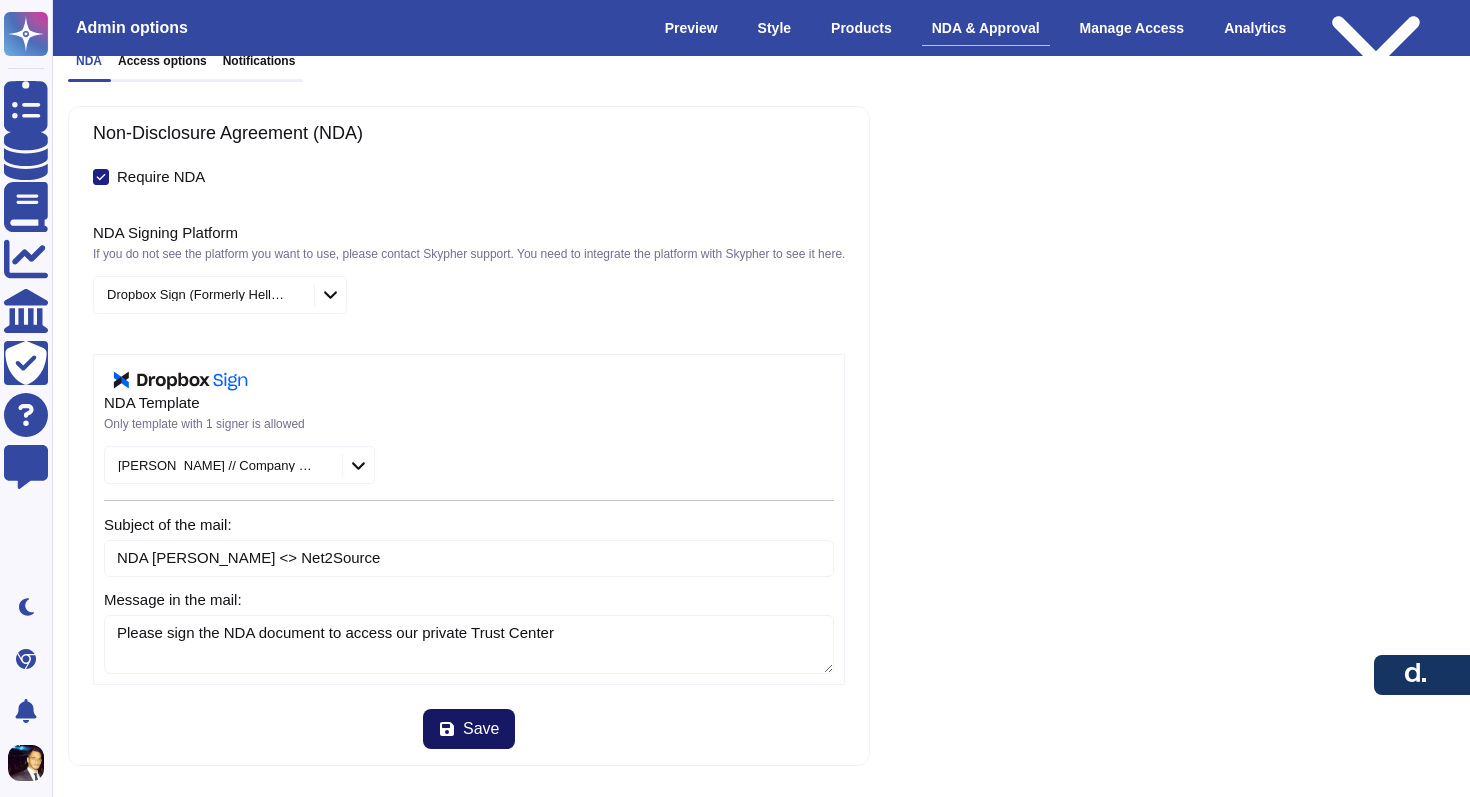 click on "Save" at bounding box center [481, 729] 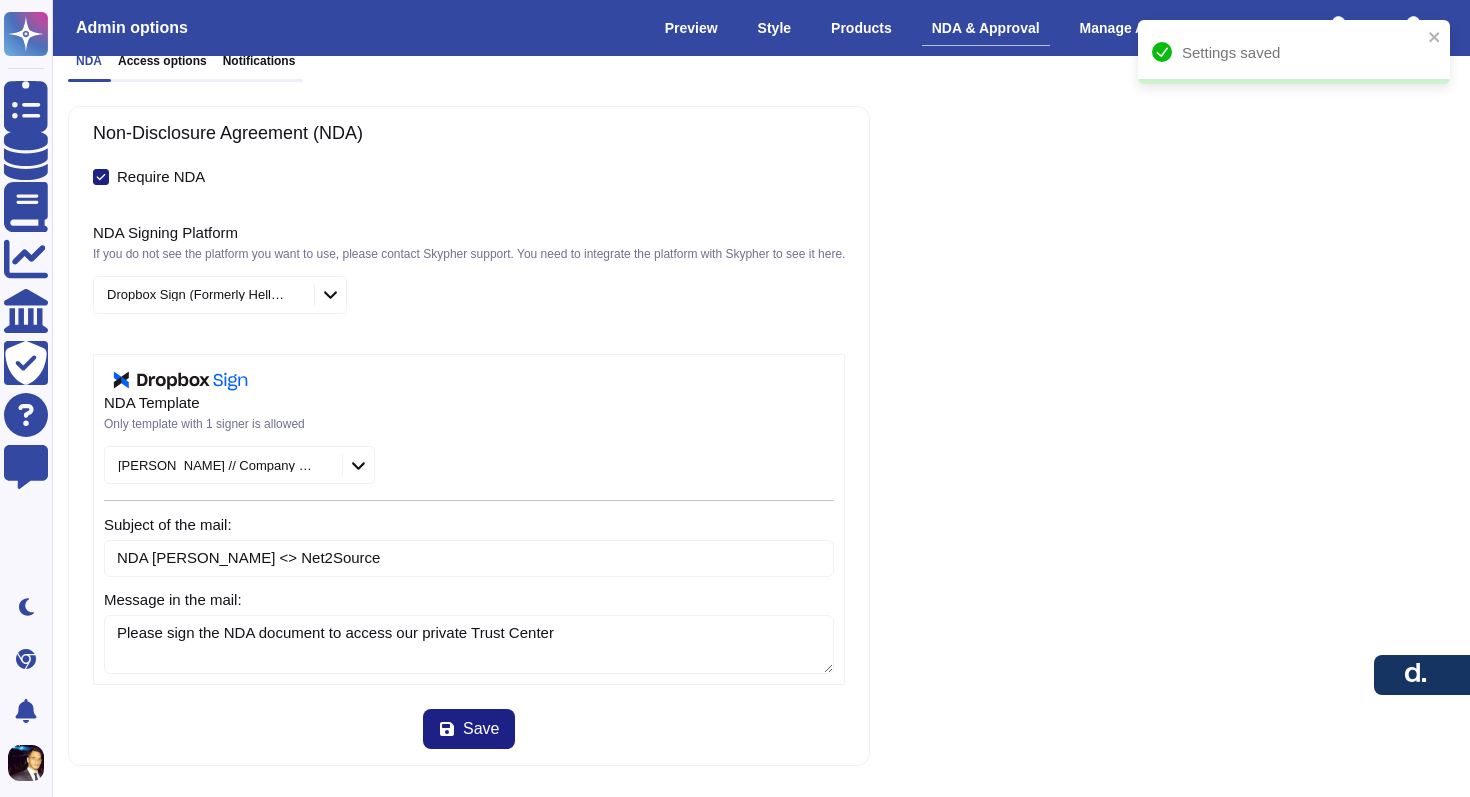 scroll, scrollTop: 0, scrollLeft: 0, axis: both 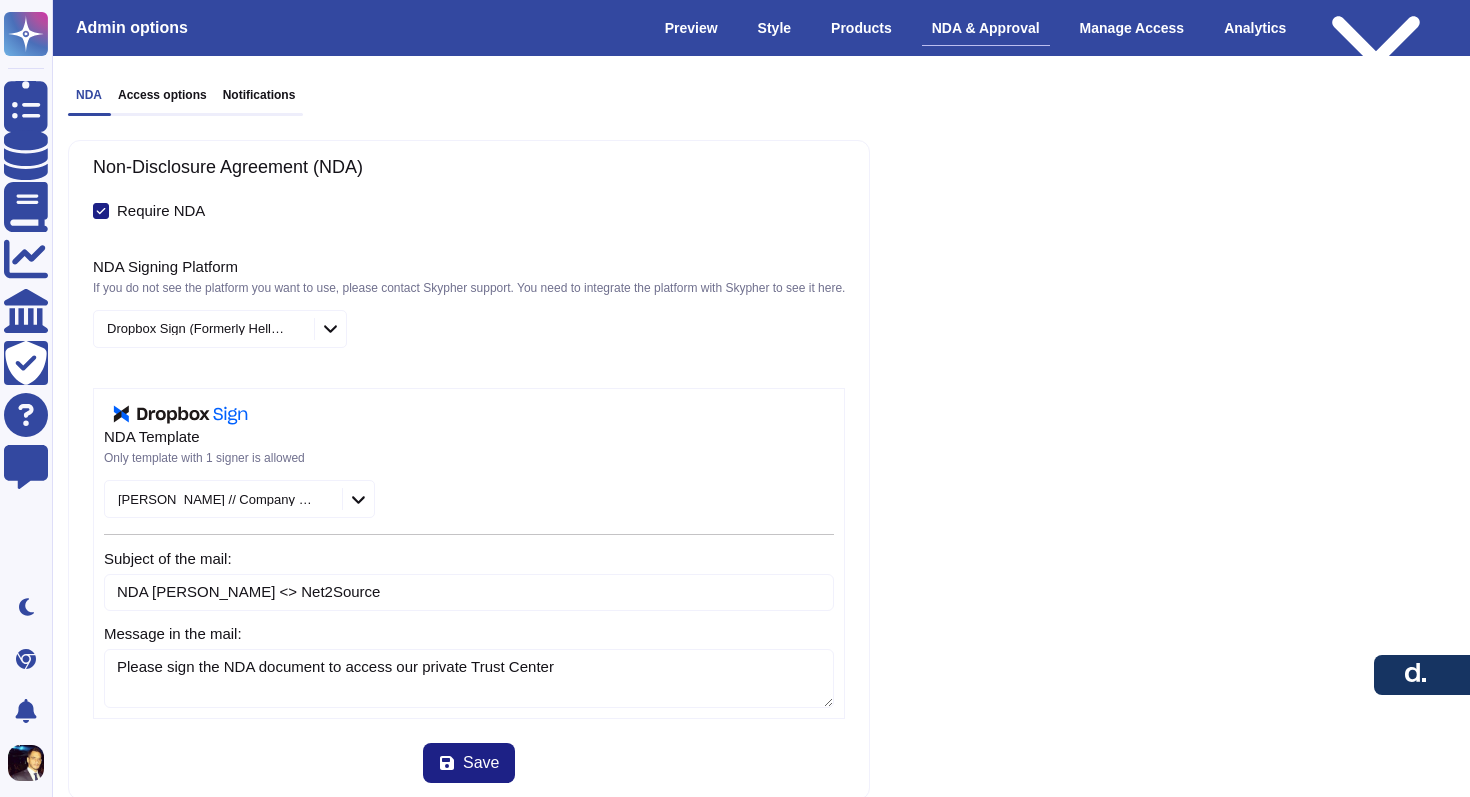 click on "Access options" at bounding box center (162, 95) 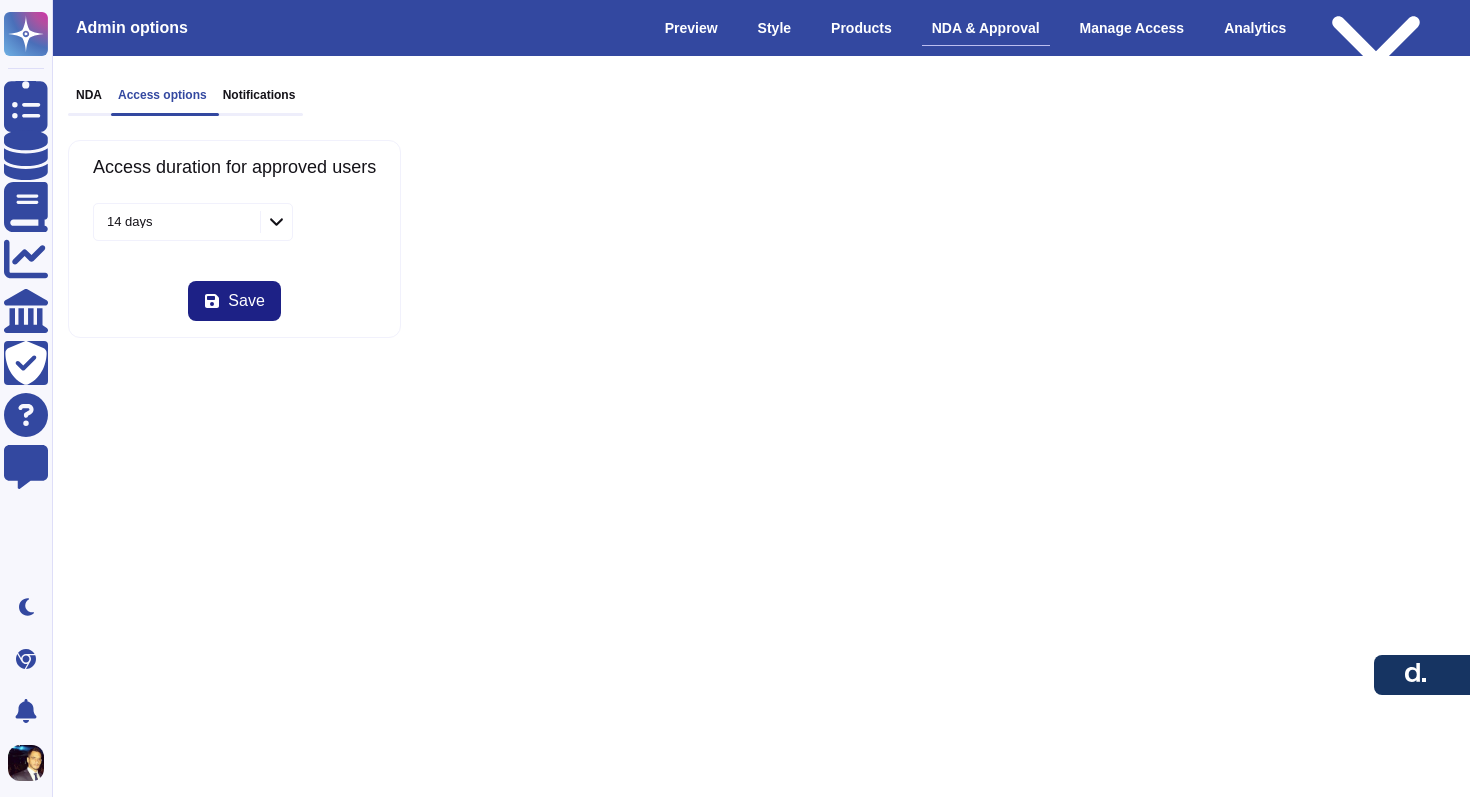 click on "NDA" at bounding box center [89, 95] 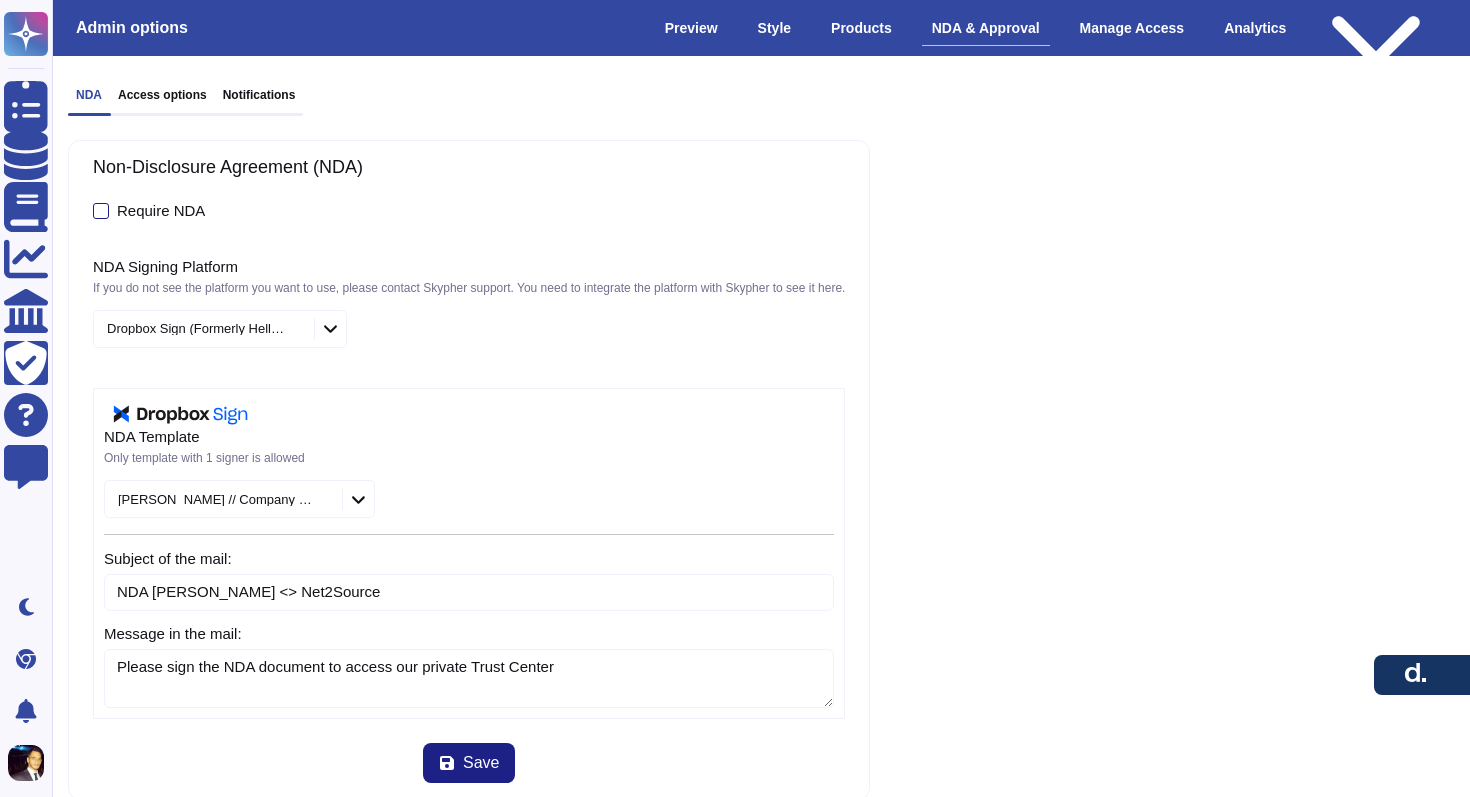 type on "Please sign the NDA document to access our private Trust Center" 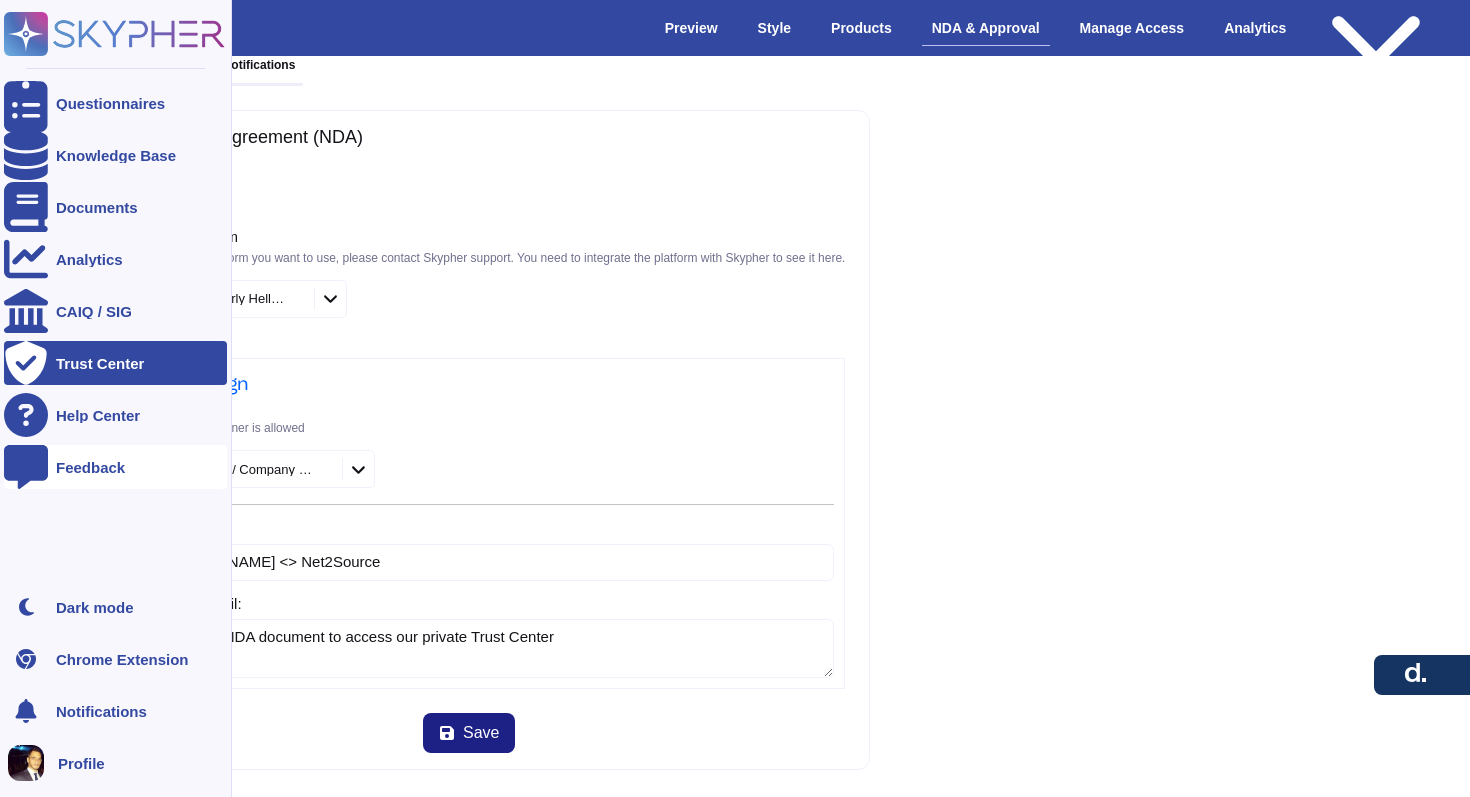 scroll, scrollTop: 34, scrollLeft: 0, axis: vertical 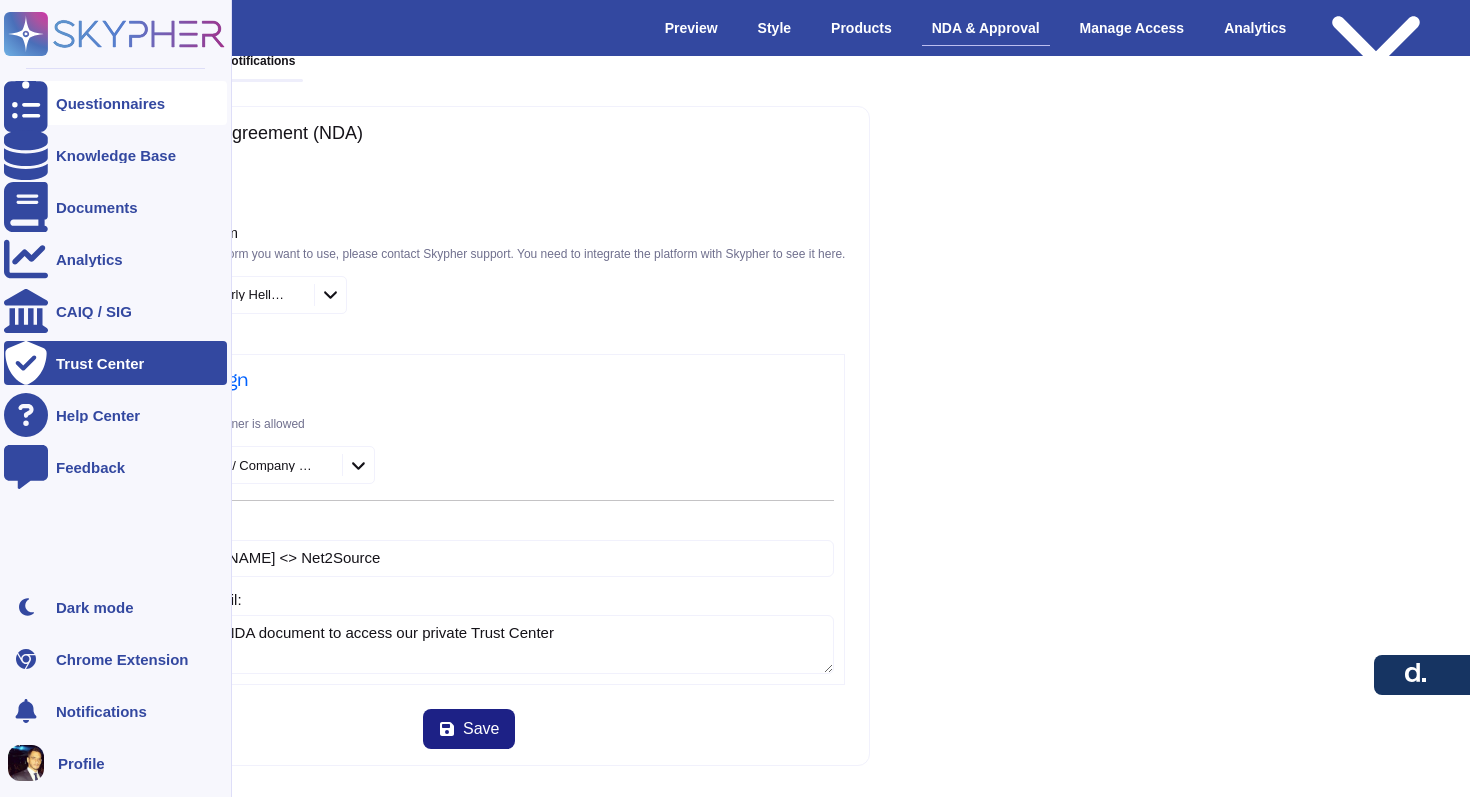 click on "Questionnaires" at bounding box center (110, 103) 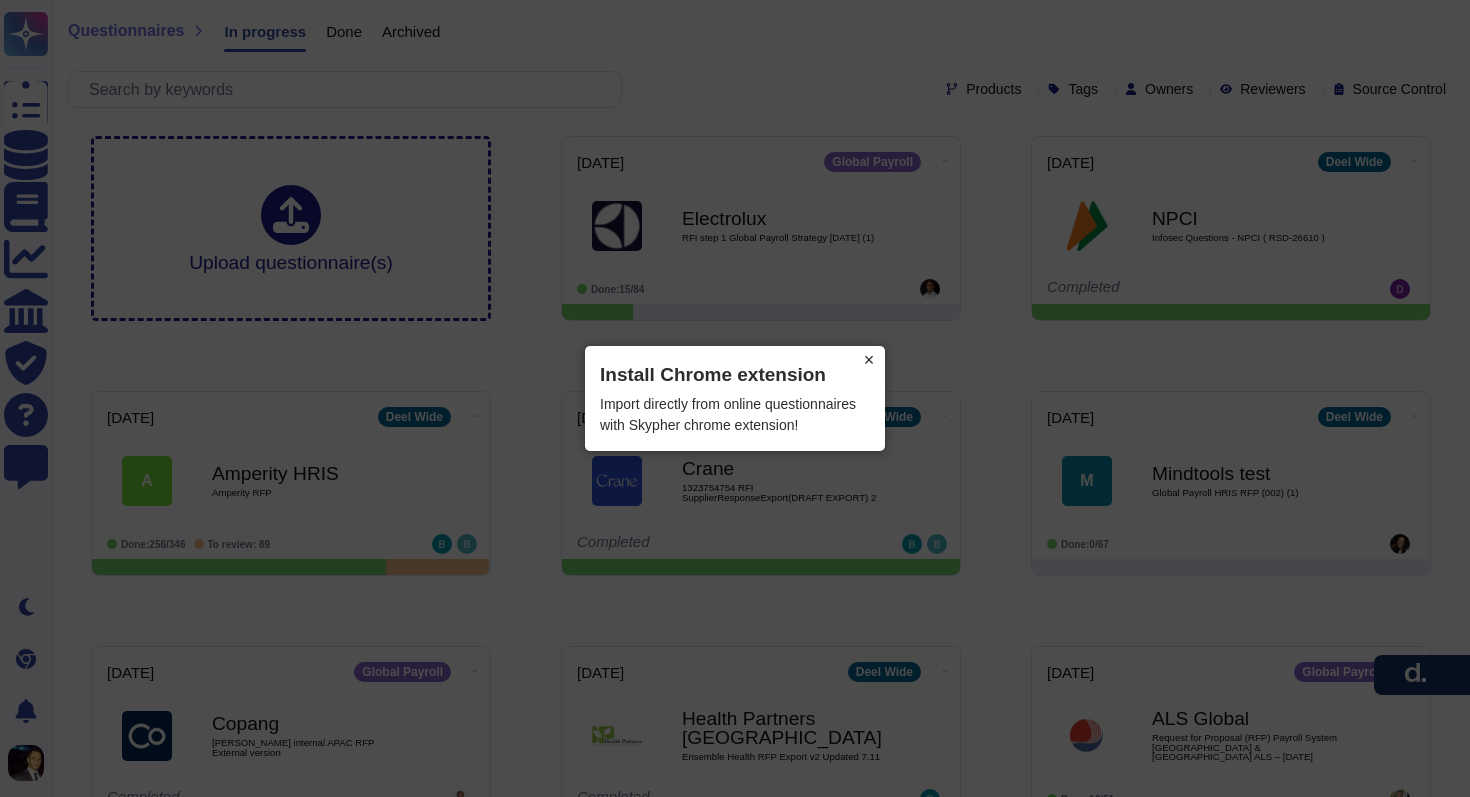 click on "×" at bounding box center [869, 360] 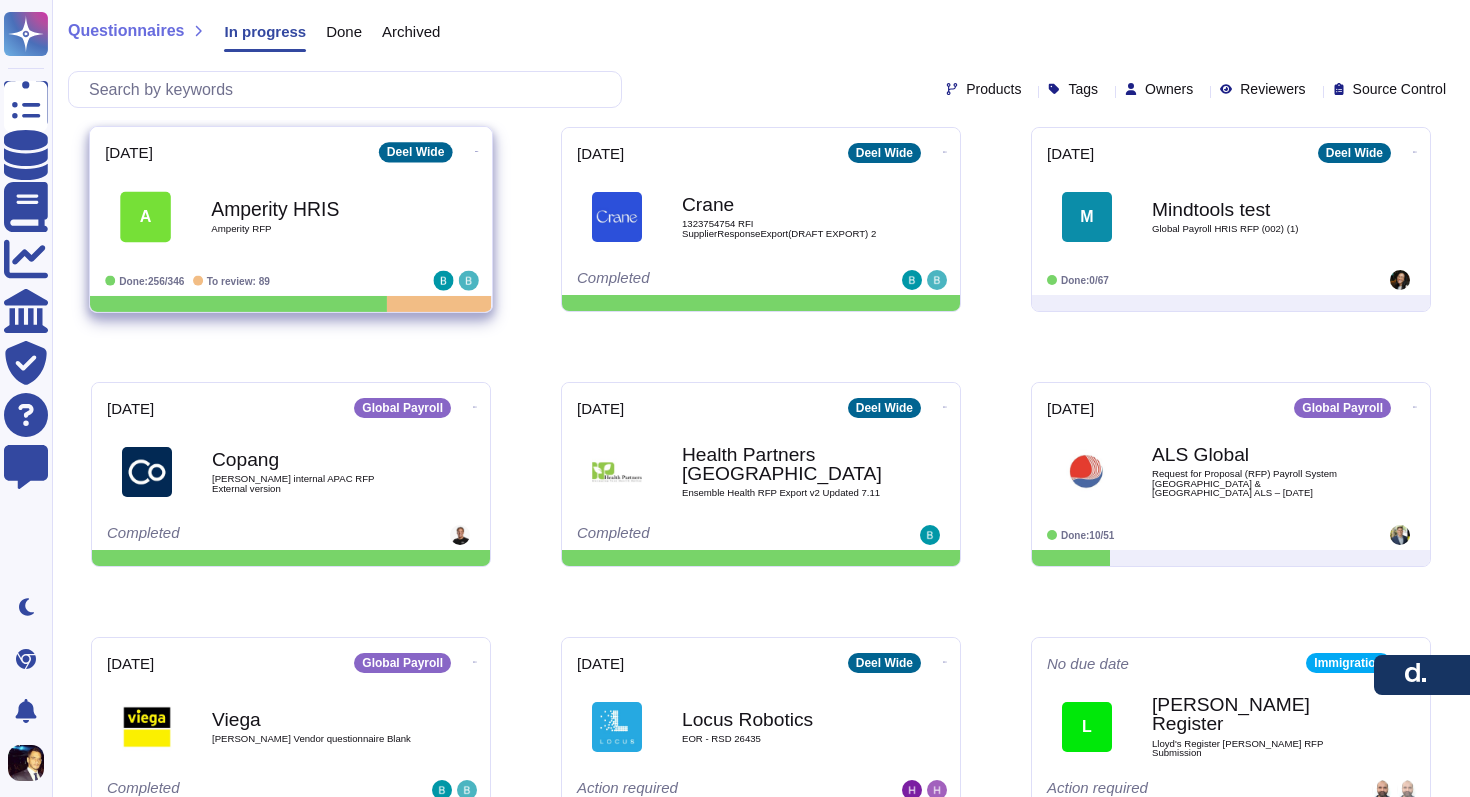 scroll, scrollTop: 267, scrollLeft: 0, axis: vertical 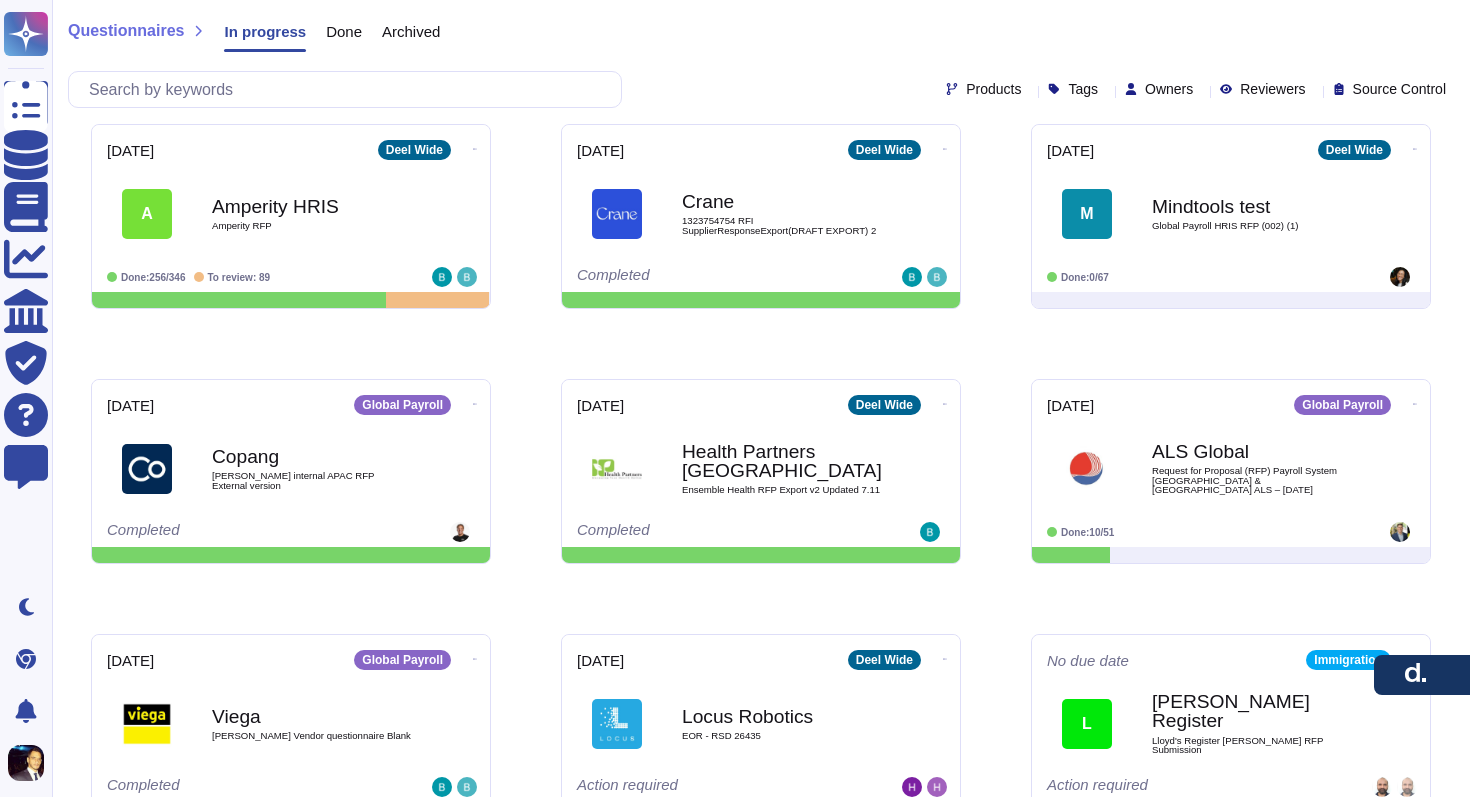 click on "Done" at bounding box center [344, 31] 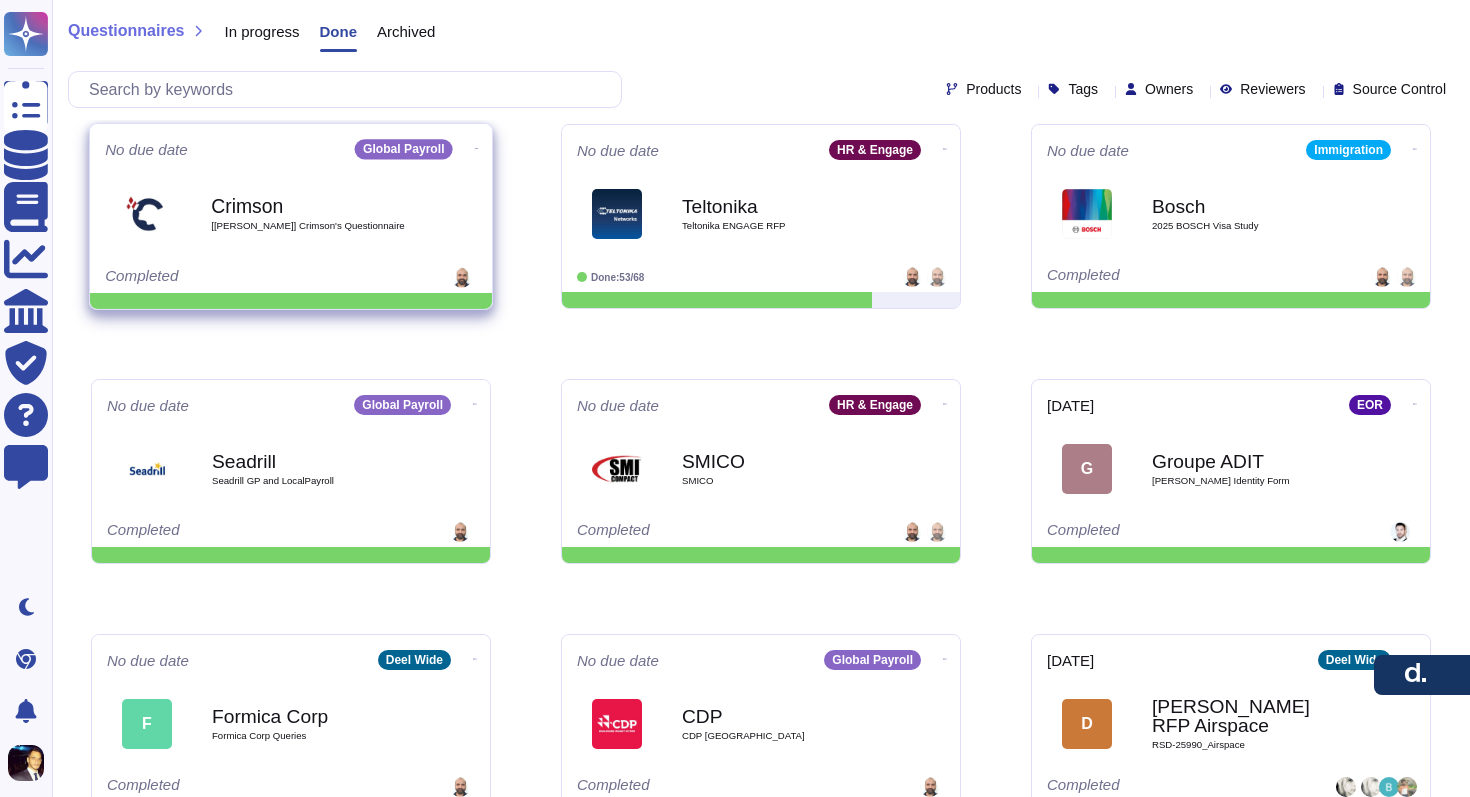 click on "Crimson [[PERSON_NAME]] Crimson's Questionnaire" at bounding box center (312, 213) 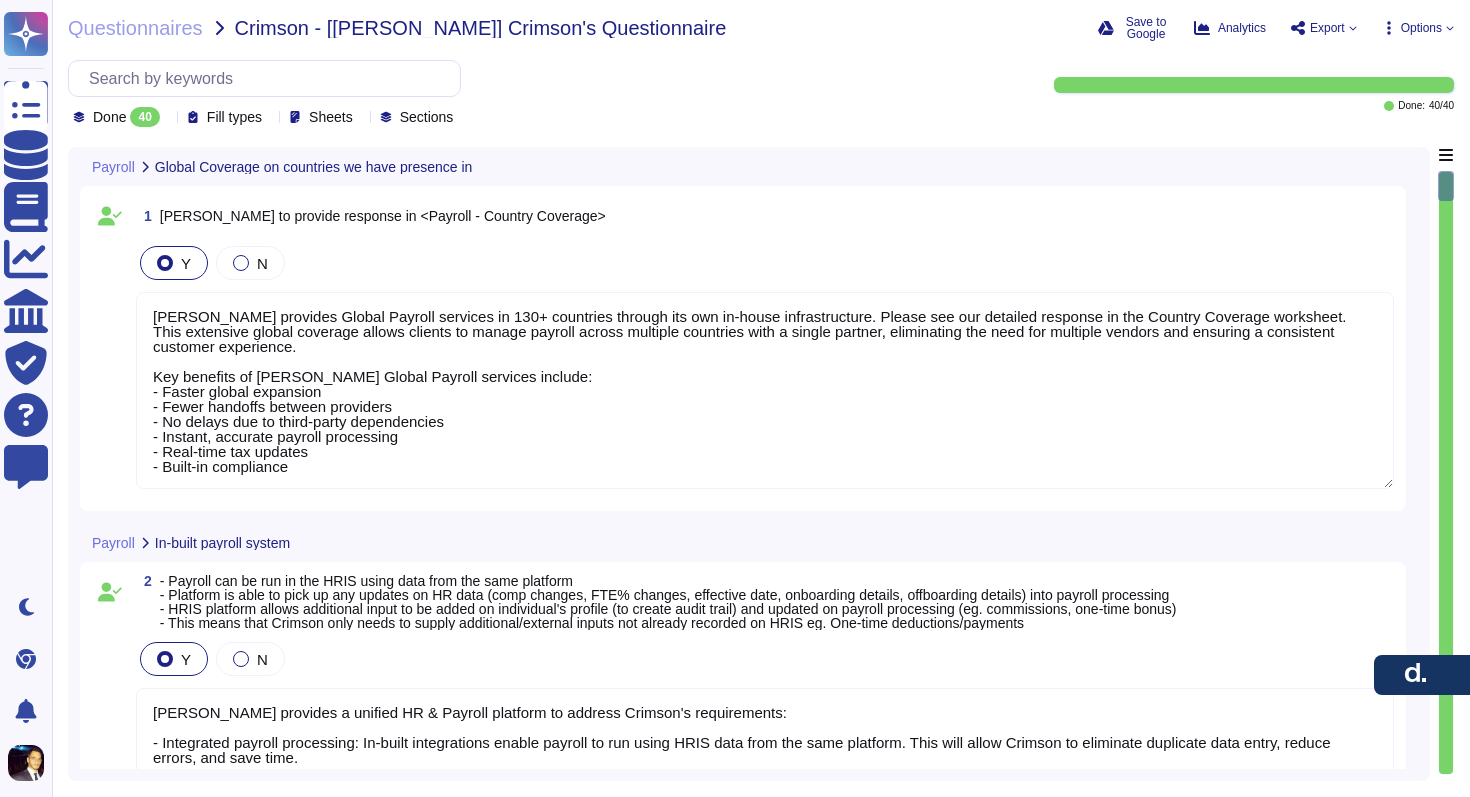 type on "[PERSON_NAME] provides Global Payroll services in 130+ countries through its own in-house infrastructure. Please see our detailed response in the Country Coverage worksheet. This extensive global coverage allows clients to manage payroll across multiple countries with a single partner, eliminating the need for multiple vendors and ensuring a consistent customer experience.
Key benefits of [PERSON_NAME] Global Payroll services include:
- Faster global expansion
- Fewer handoffs between providers
- No delays due to third-party dependencies
- Instant, accurate payroll processing
- Real-time tax updates
- Built-in compliance" 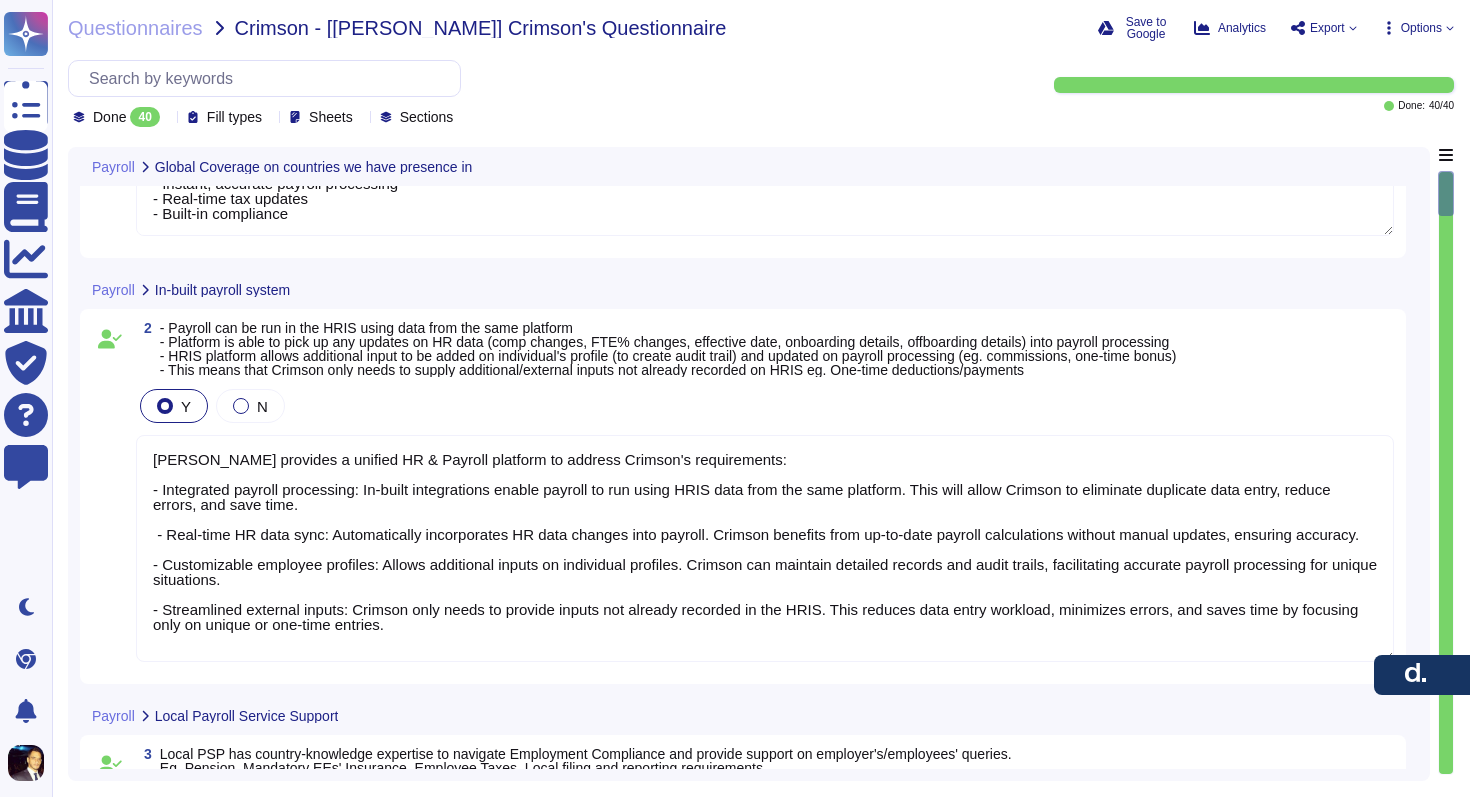 scroll, scrollTop: 284, scrollLeft: 0, axis: vertical 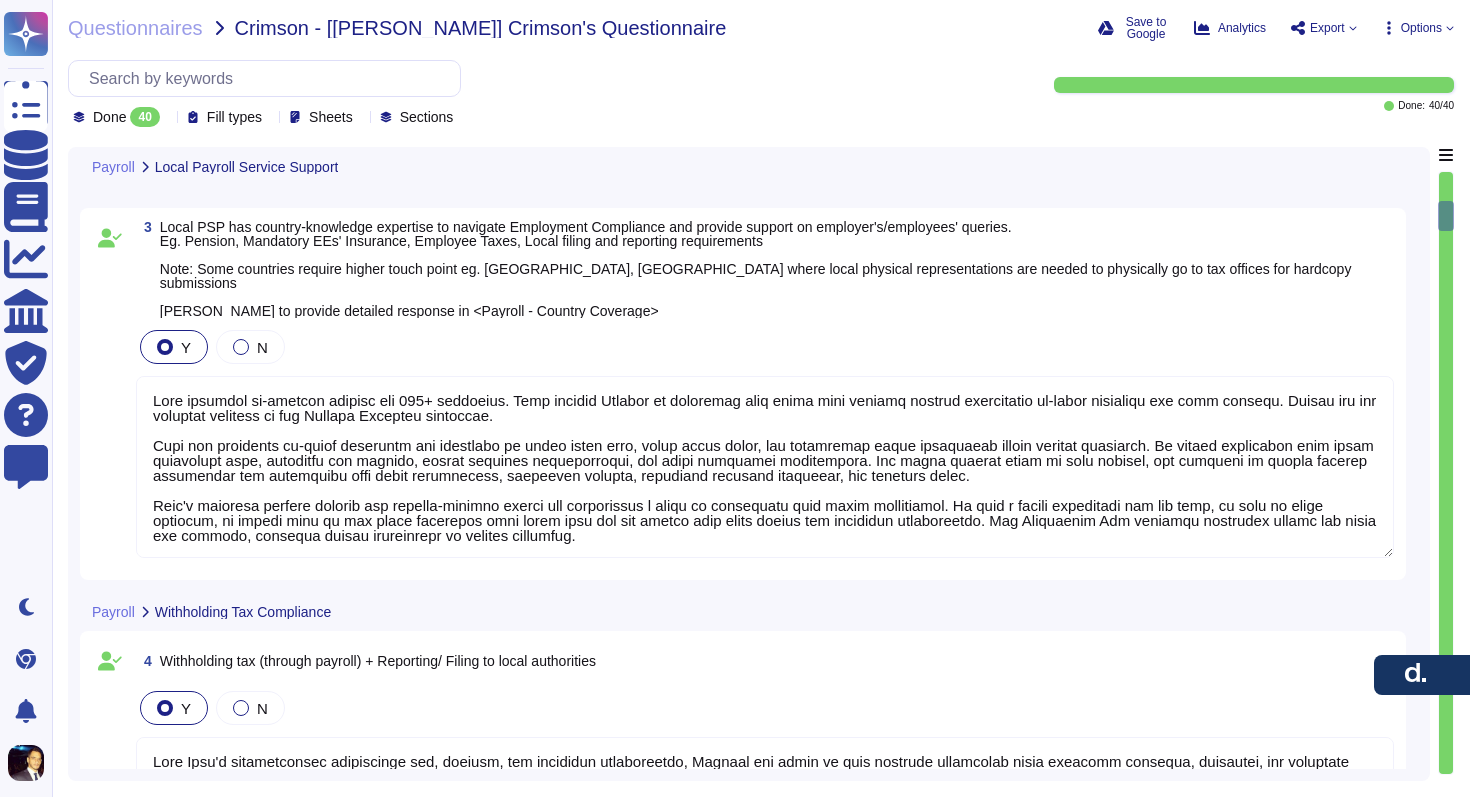 type on "[PERSON_NAME] Global Payroll service handles statutory benefits, including pensions. [PERSON_NAME] takes care of enrolling employees in mandatory benefits for their tax country, where applicable.
Regarding deductions and reporting:
Pension deductions: [PERSON_NAME] calculates tax contributions for both employees and employers based on local laws and regulations. This includes pension deductions through payroll where required.
Reporting/Filing: [PERSON_NAME] handles all necessary payments to tax authorities, pension providers, and government agencies.
However, it's important to note that specific processes may vary by country. [PERSON_NAME] service is designed to ensure compliance with local laws and regulations, which would include proper handling of pension deductions and associated reporting requirements." 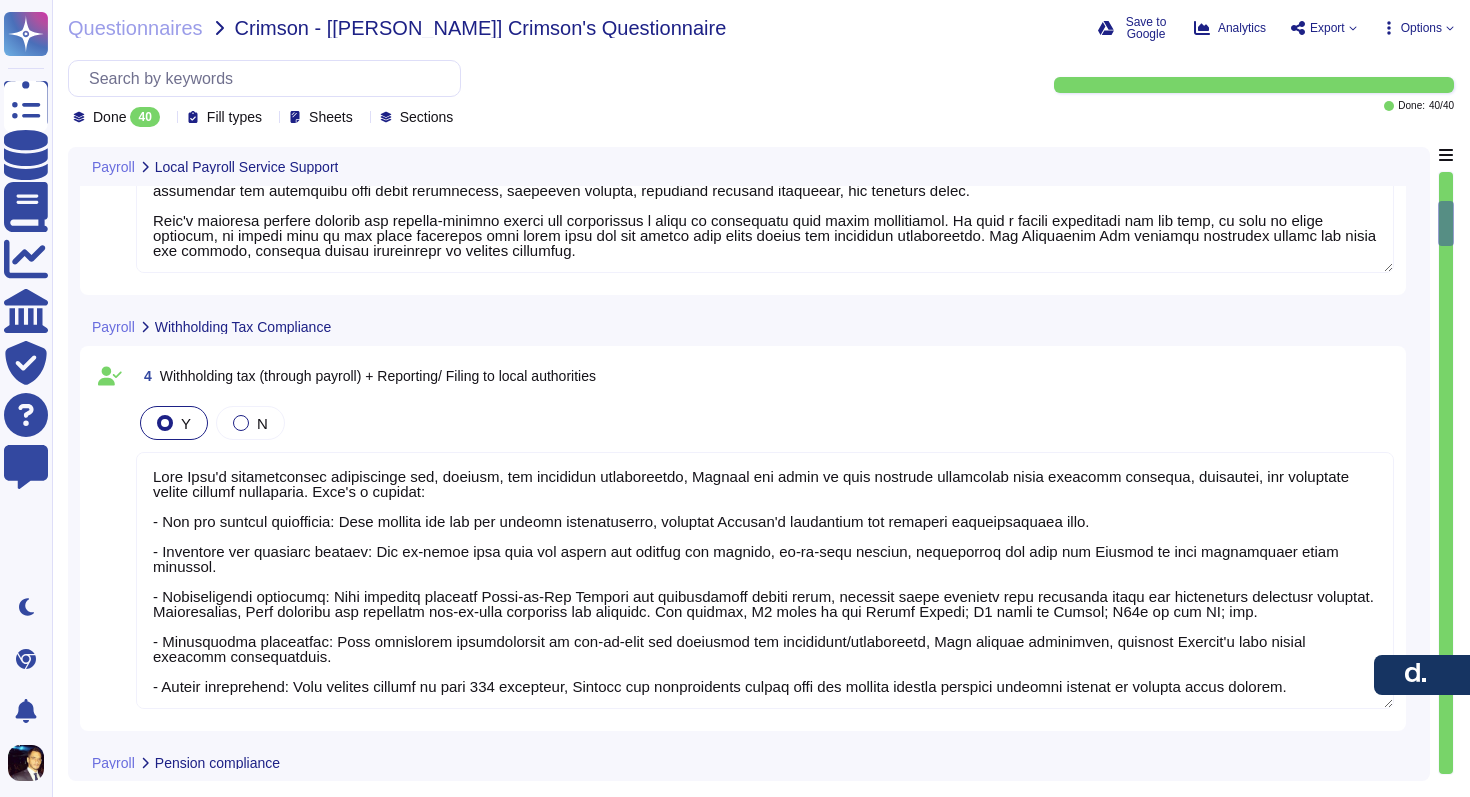 type on "[PERSON_NAME] manages global payroll disbursements, simplifying Crimson's process by accepting a single transfer of the total payroll amount and distributing individual payments to employees' bank accounts. This centralized approach reduces the administrative burden of managing multiple international payments.
The lead time from establishing payroll cutoff dates to completing payments is typically 10-11 days. The process includes payroll submission, 6-7 days for [PERSON_NAME] to process, client approval, 2 days for debiting accounts and generating payout packages, and 2 days for payments to be sent, though this can vary by country and client approval timelines." 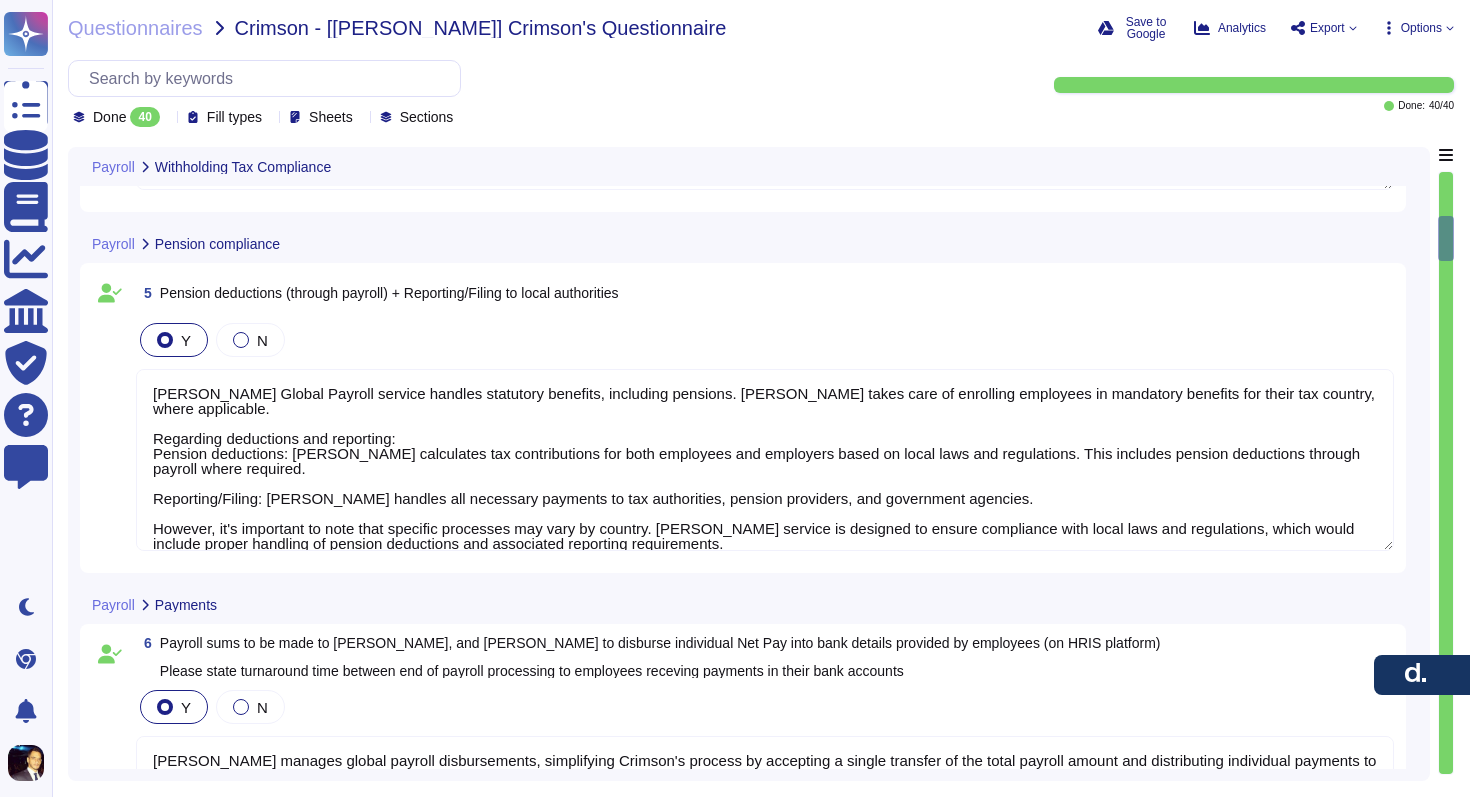 type on "Clients can pay in any of the supported currencies by [PERSON_NAME]. Please see this [URL][DOMAIN_NAME] for full details." 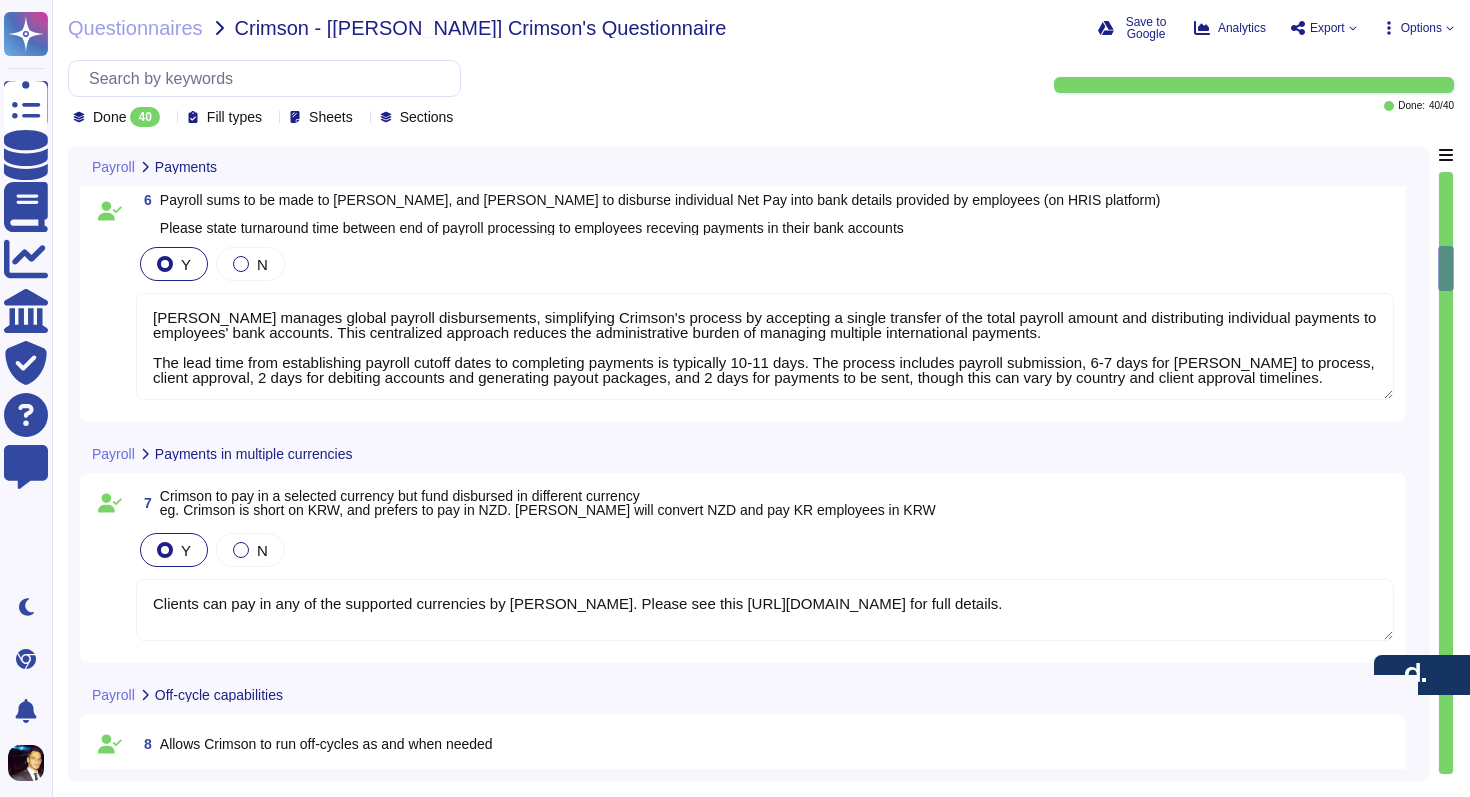 type on "Auto-distribute payslips: [PERSON_NAME] automatically distributes payslips to employees' email addresses through the employee app.
Payslip archive: Payslips are stored and easily retrievable by Crimson's payroll team through [PERSON_NAME] platform.
Local compliance format: [PERSON_NAME] ensures that payslips meet local compliance requirements for each country where Global Payroll is offered. This includes detailed breakdowns of earnings, deductions, and benefits, ensuring compliance with local regulations.
Customization: [PERSON_NAME] Global Payroll solution offers customization options for payslips, including the addition of logos. Crimson can tailor payslips to meet specific organizational needs while maintaining compliance.
Compliance Records: [PERSON_NAME] generates reports such as W-2 (US), P60 ([GEOGRAPHIC_DATA]), and other localized outputs as per local regulations. These are provided through the platform, ensuring Crimson has access to the necessary compliance documentation." 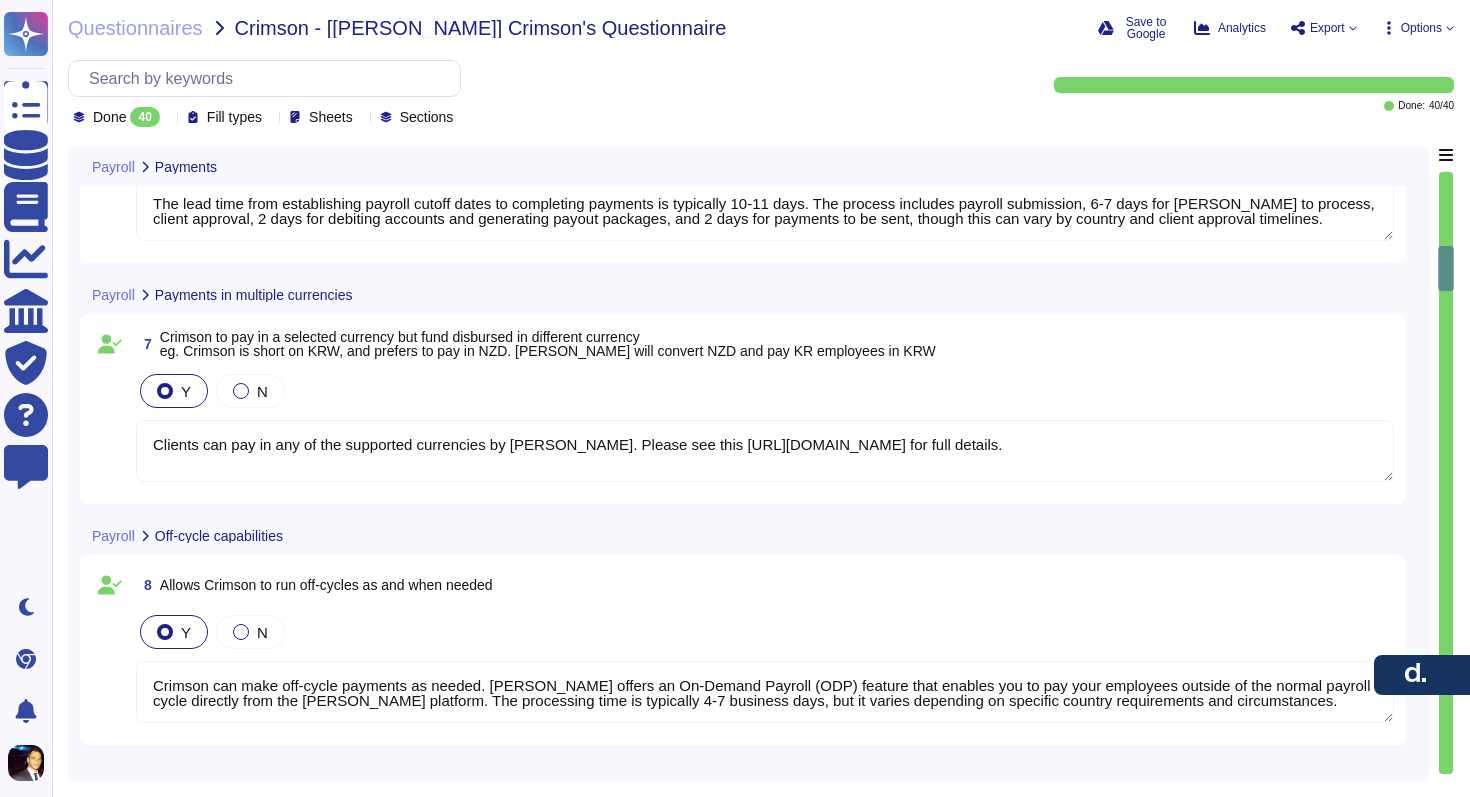 type on "- [PERSON_NAME] provides comprehensive support for payslip queries, offering 24/7 customer service via online chat.
- Our team aims to respond within 2 minutes for platform-related queries, with resolution times ranging from 5 minutes to 72 hours depending on complexity. We maintain a monthly service level agreement (SLA) of at least 99% for our support services.
Overall, [PERSON_NAME] provides comprehensive, multi-channel support to ensure clients and employees receive assistance whenever and however they need it. Here's a summary of [PERSON_NAME] support offerings:
Support Channels:
- Email
- Live chat
- Phone
- Video calls
- WhatsApp
- WeChat
- Slack
- Microsoft Teams
Key Features:
- 24/7 availability
- Global coverage across all time zones
- Multilingual capability
- Screen sharing
- Callback option
[PERSON_NAME] support is designed to be flexible and accessible, meeting clients where they are and providing fast, expert assistance at every step. This approach ensures that help is always within reach, regardless of time zone or p..." 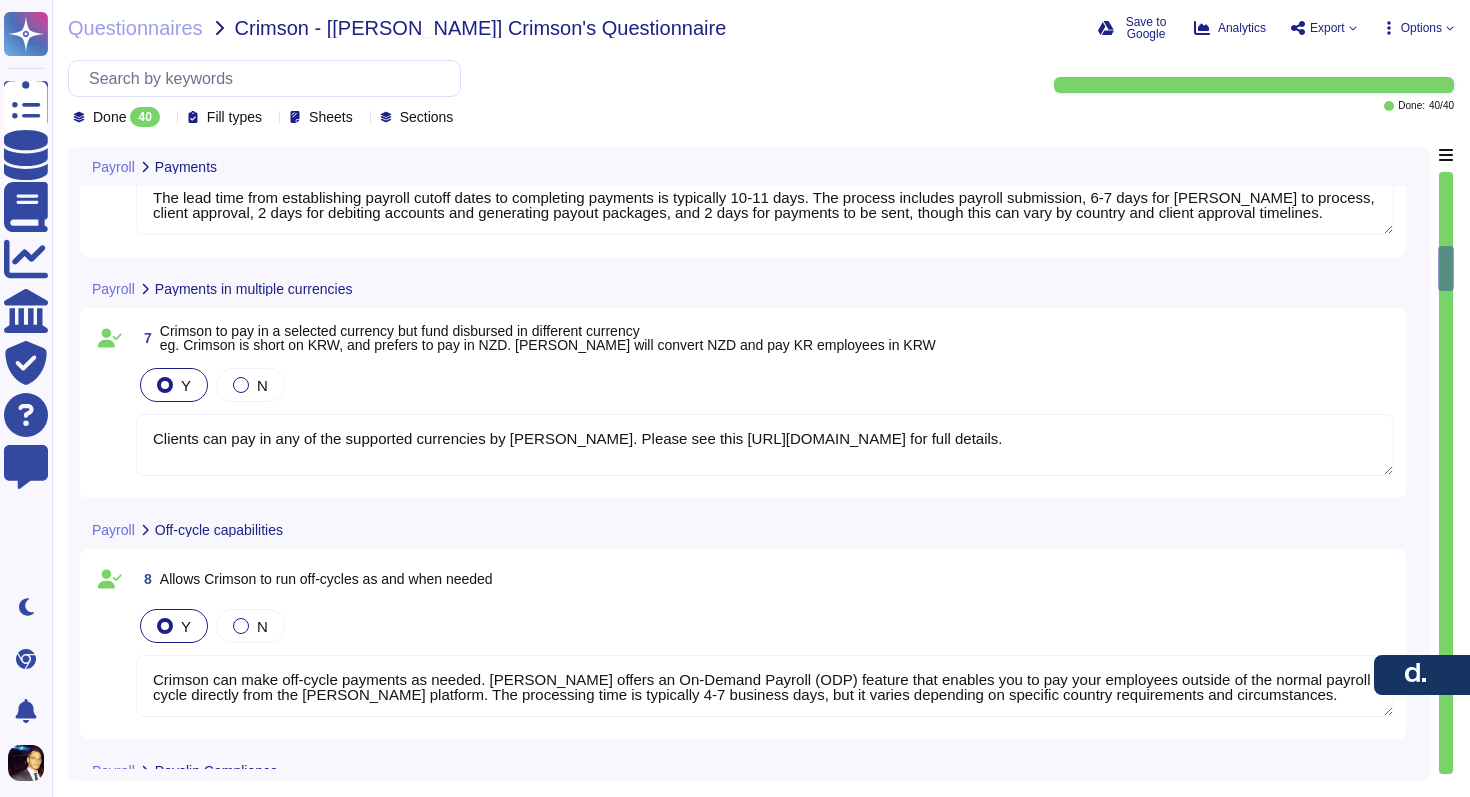 scroll, scrollTop: 2120, scrollLeft: 0, axis: vertical 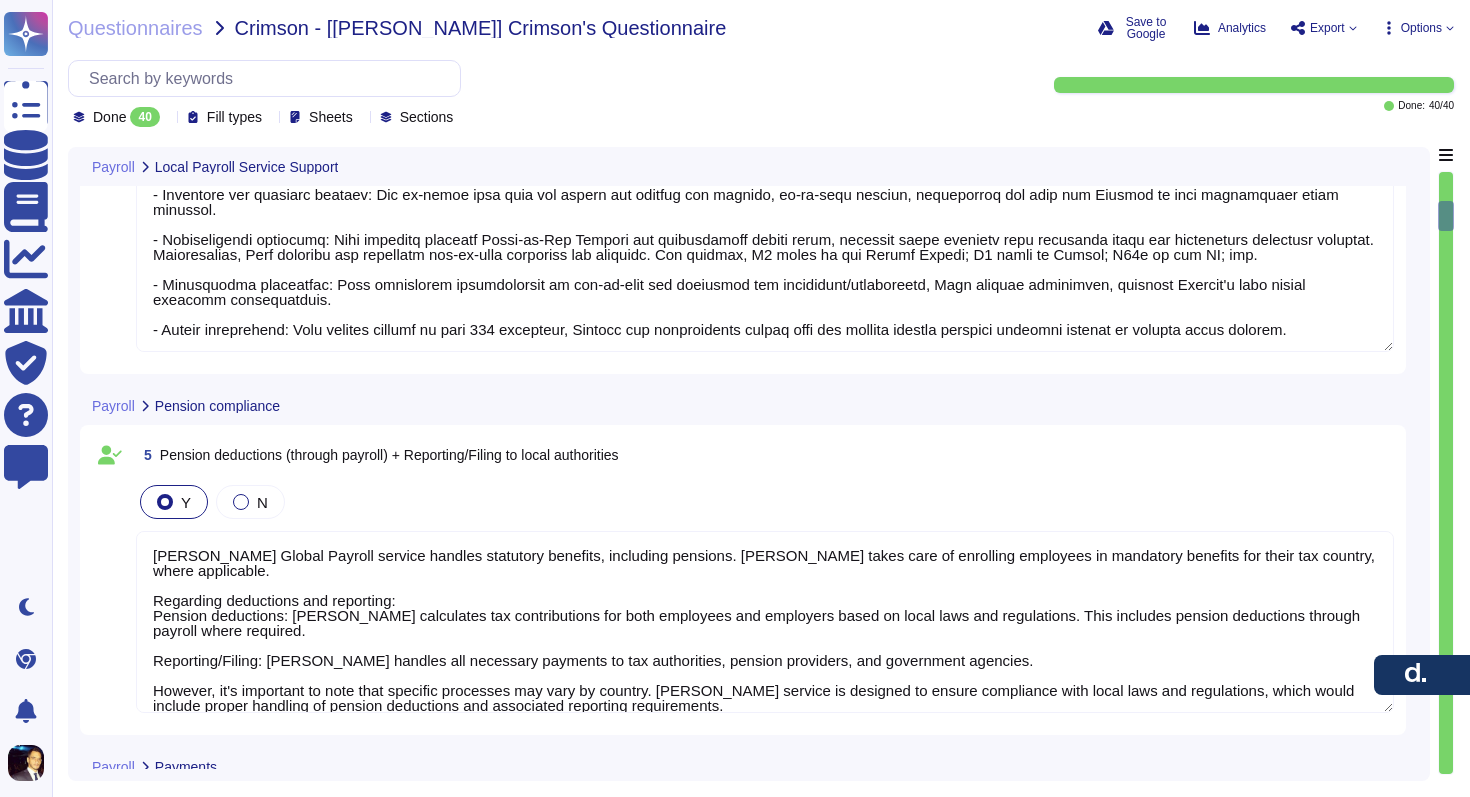 type on "[PERSON_NAME] provides in-country experts for 130+ countries. This ensures Crimson is compliant with local laws without needing specialized in-house knowledge for each country. Please see our detailed response in the Country Coverage worksheet.
[PERSON_NAME] has extensive in-house expertise and knowledge of local labor laws, labor union rules, and collective labor agreements across various countries. We ensure compliance with local employment laws, including tax filings, social security contributions, and other statutory obligations. Our local payroll teams in each country, are equipped to handle payroll processing and compliance with local regulations, including pension, mandatory employee insurance, and employee taxes.
[PERSON_NAME] services include support for payroll-related issues and maintaining a focus on compliance with local regulations. We have a global accounting and tax team, as well as local partners, to ensure that we are fully compliant with local laws and can assist with local filing and reporting requirements. O..." 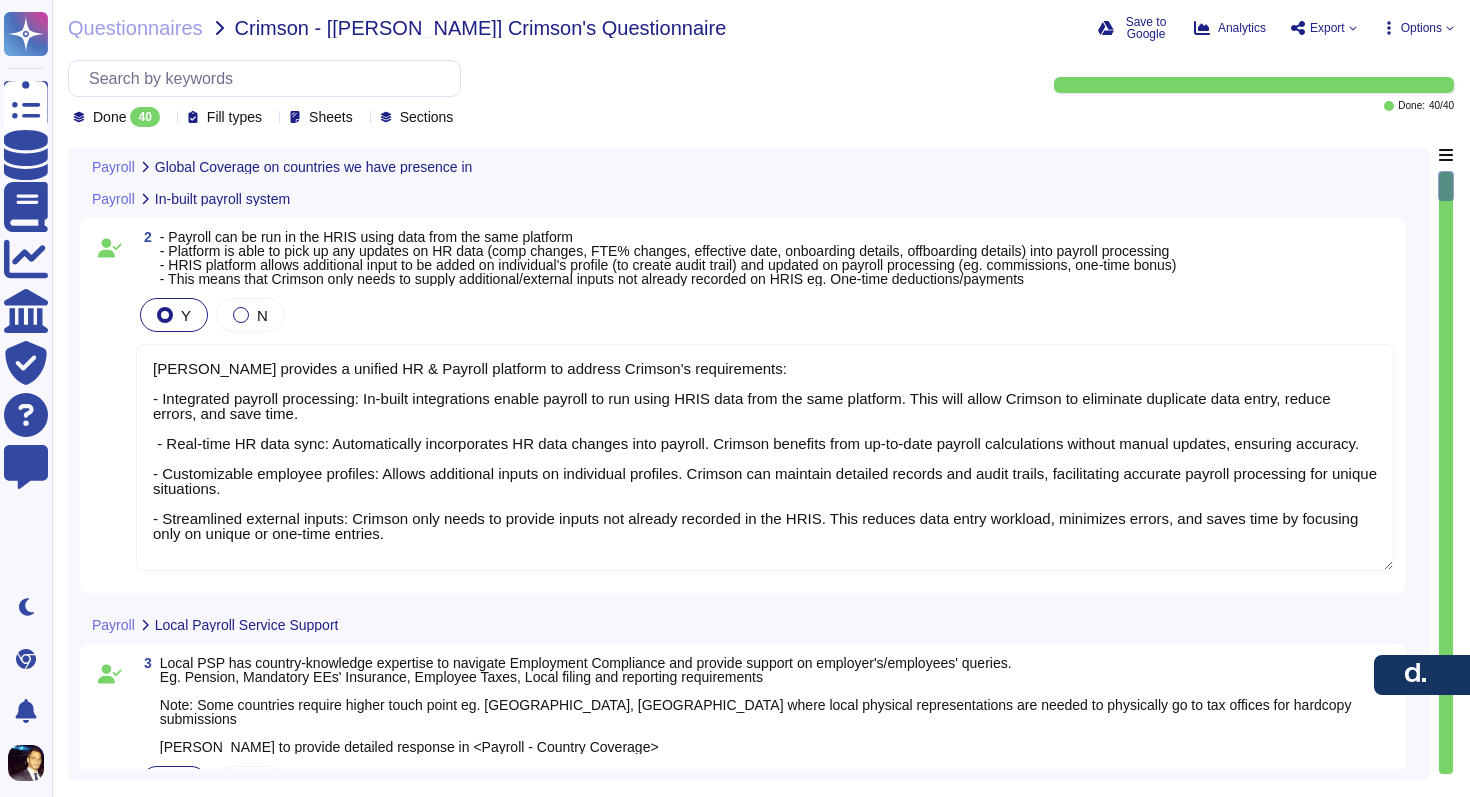 scroll, scrollTop: 61, scrollLeft: 0, axis: vertical 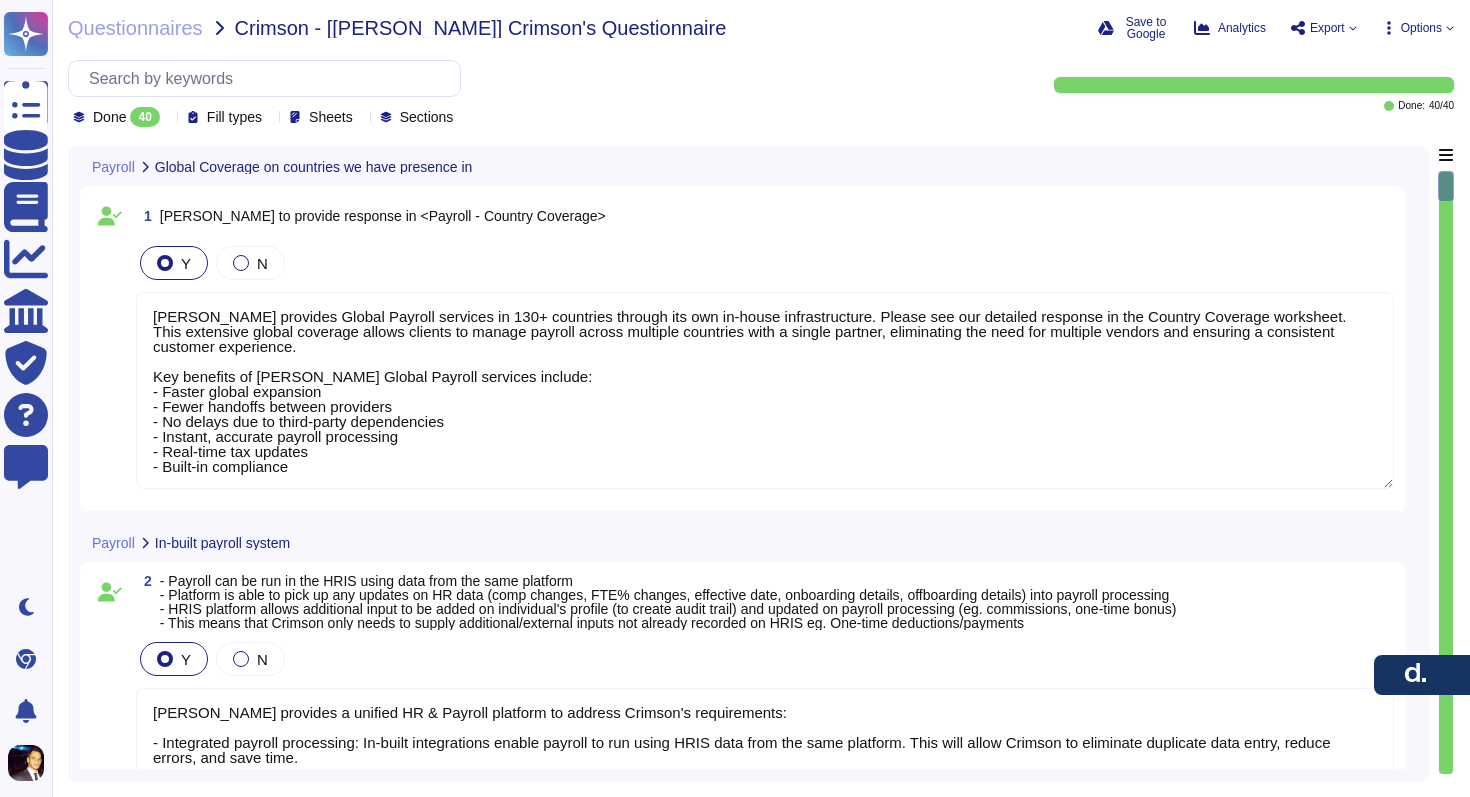 click on "Options" at bounding box center [1417, 28] 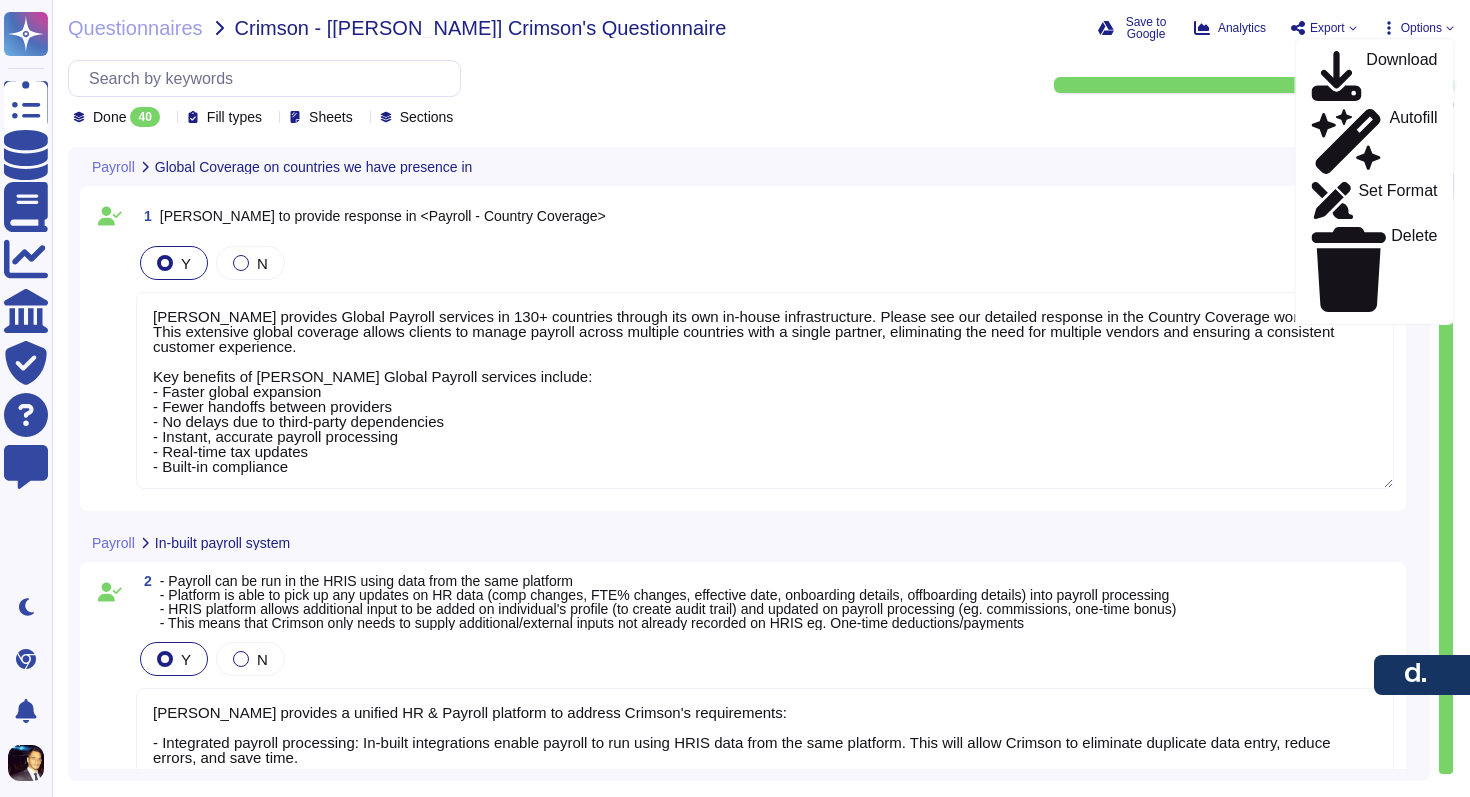 click on "Done 40 Fill types Sheets Sections" at bounding box center [522, 93] 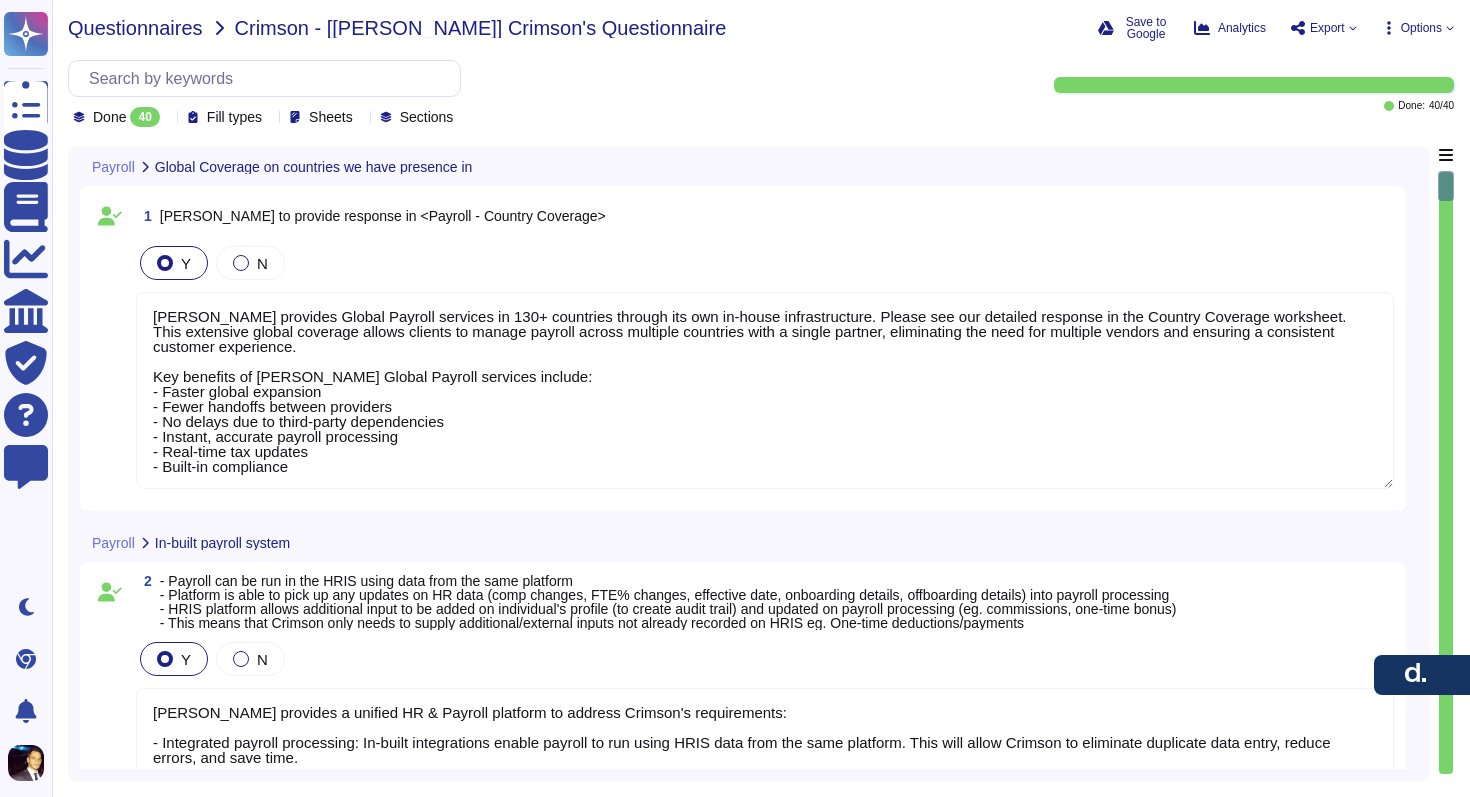 click on "Questionnaires" at bounding box center (135, 28) 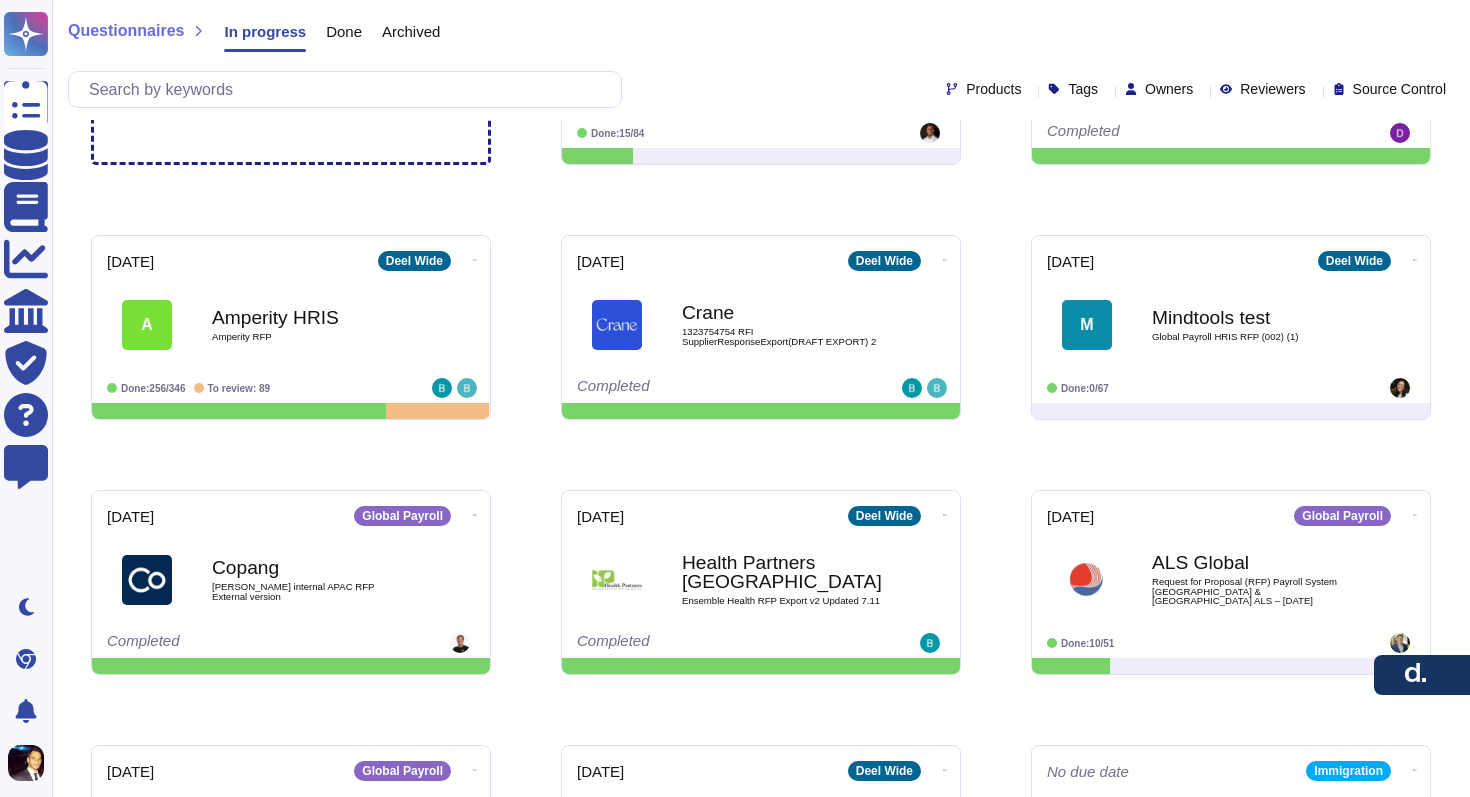 scroll, scrollTop: 0, scrollLeft: 0, axis: both 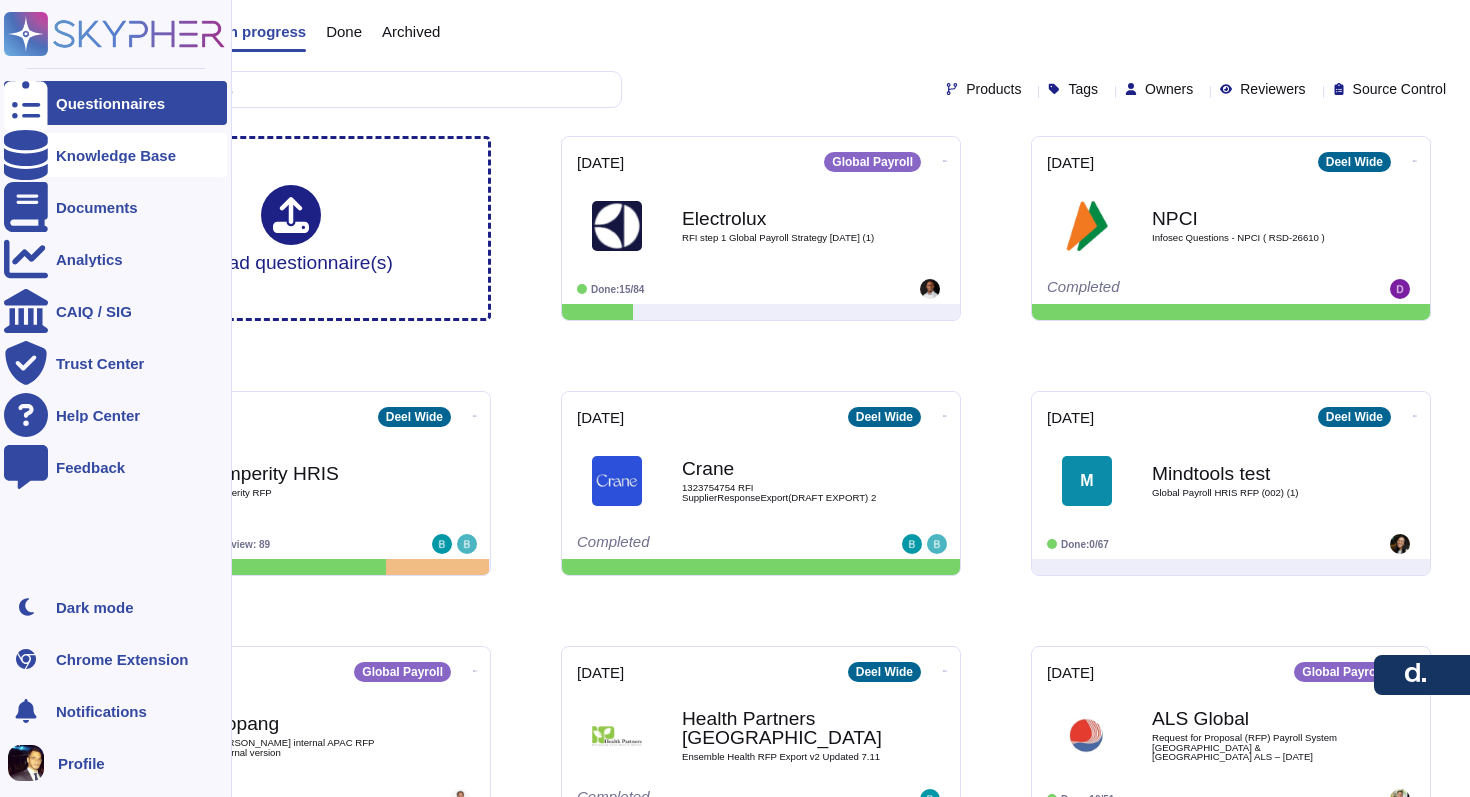 click on "Knowledge Base" at bounding box center (116, 155) 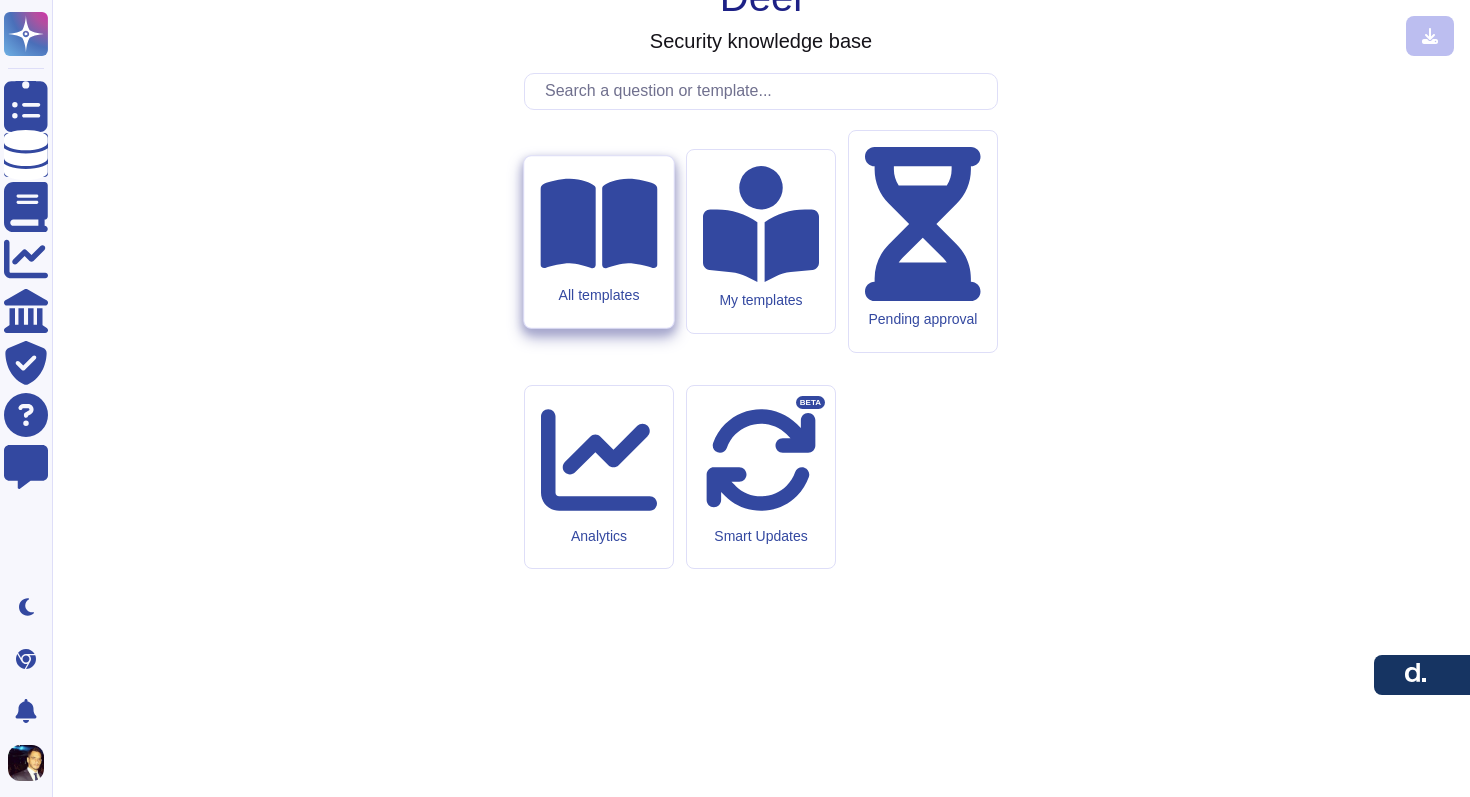 click 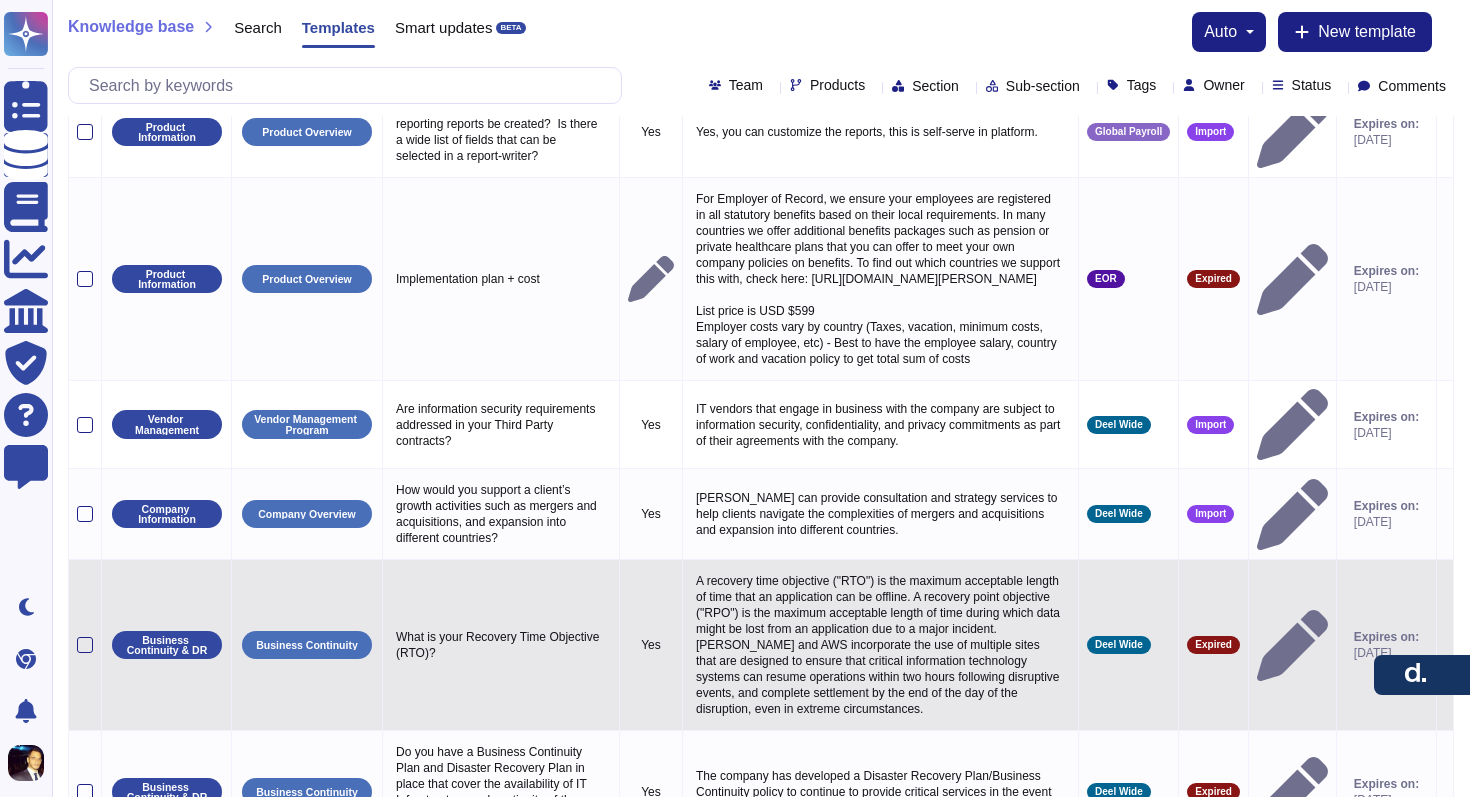 scroll, scrollTop: 0, scrollLeft: 0, axis: both 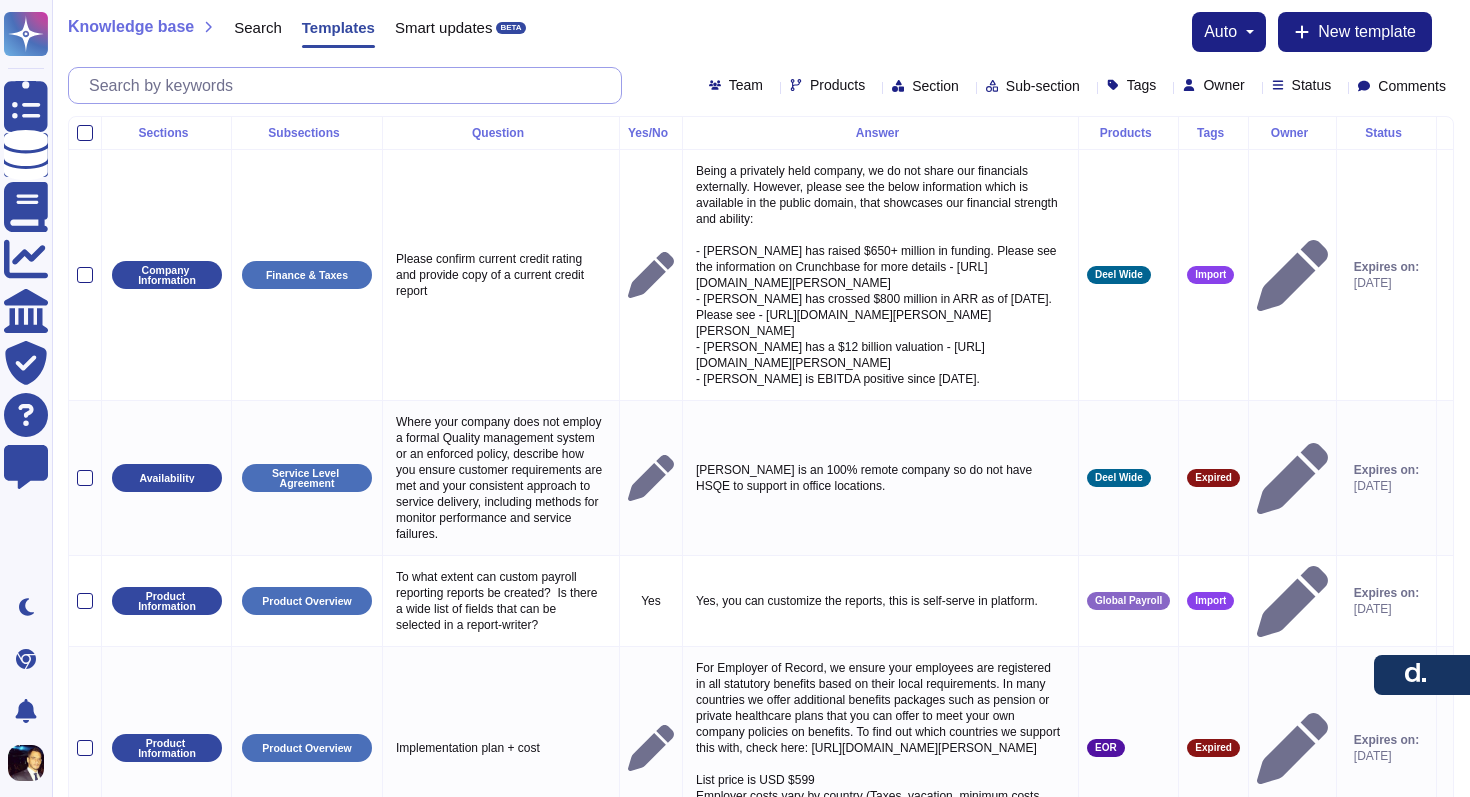 click at bounding box center [350, 85] 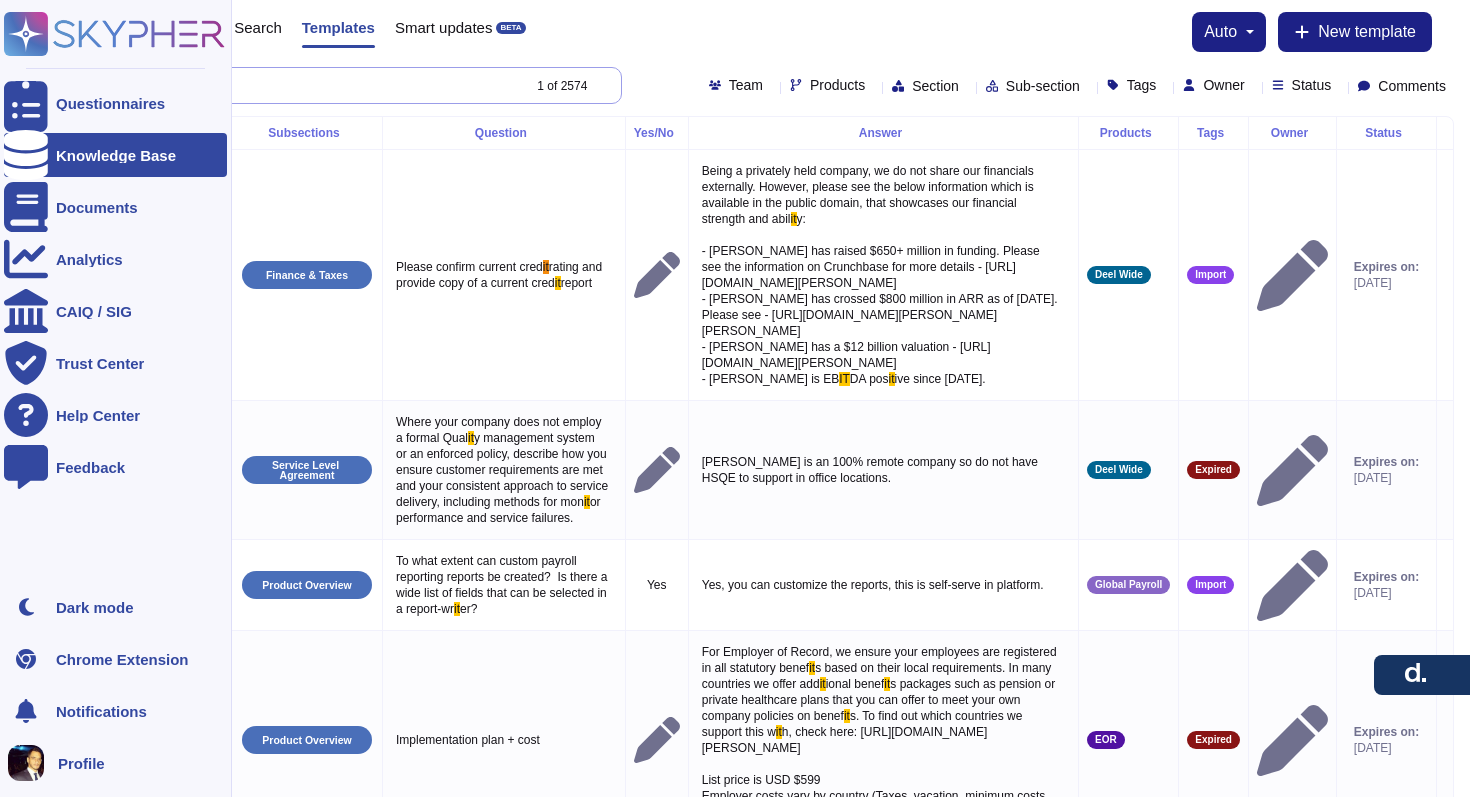 drag, startPoint x: 318, startPoint y: 81, endPoint x: 15, endPoint y: 11, distance: 310.9807 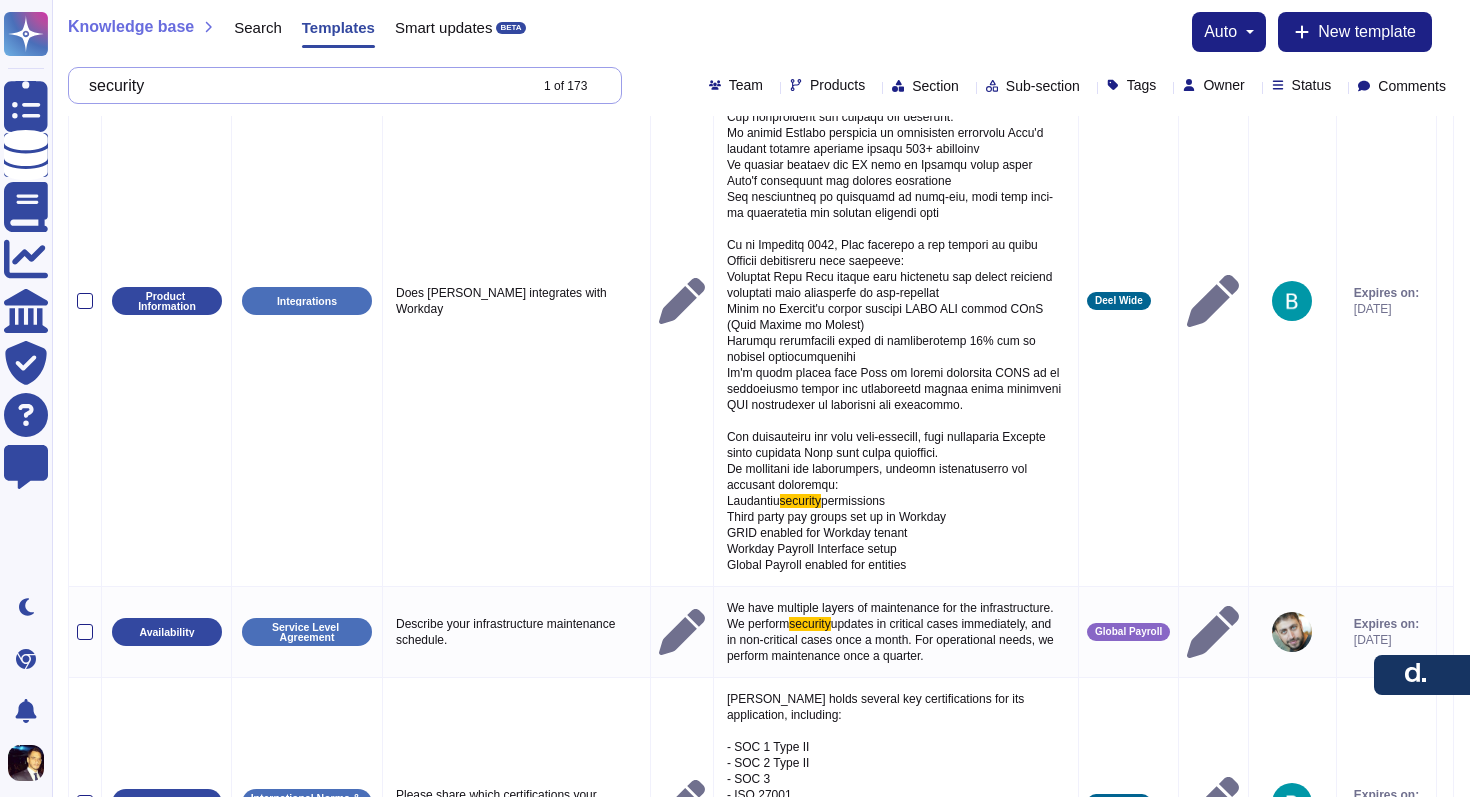 scroll, scrollTop: 1278, scrollLeft: 0, axis: vertical 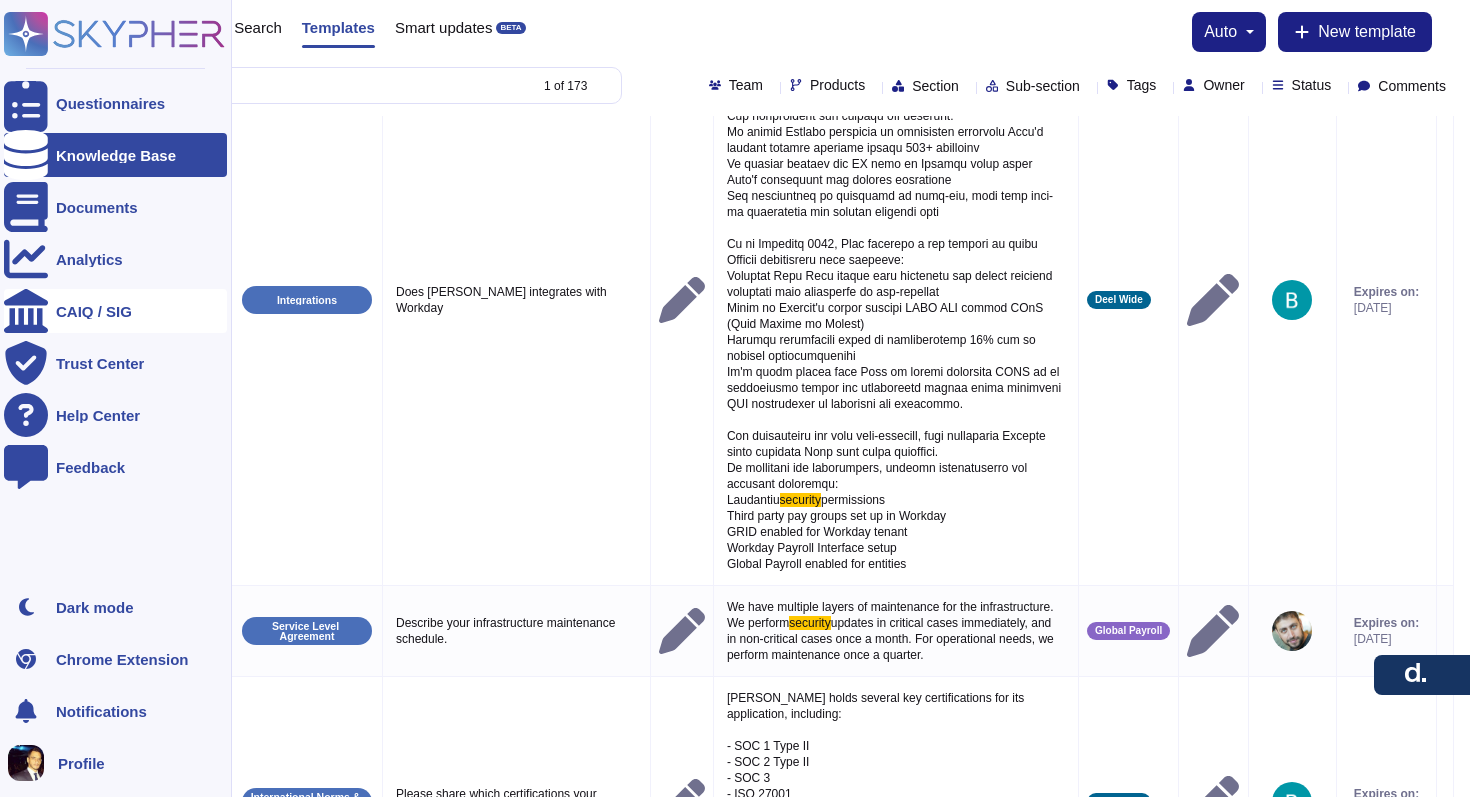 type on "security" 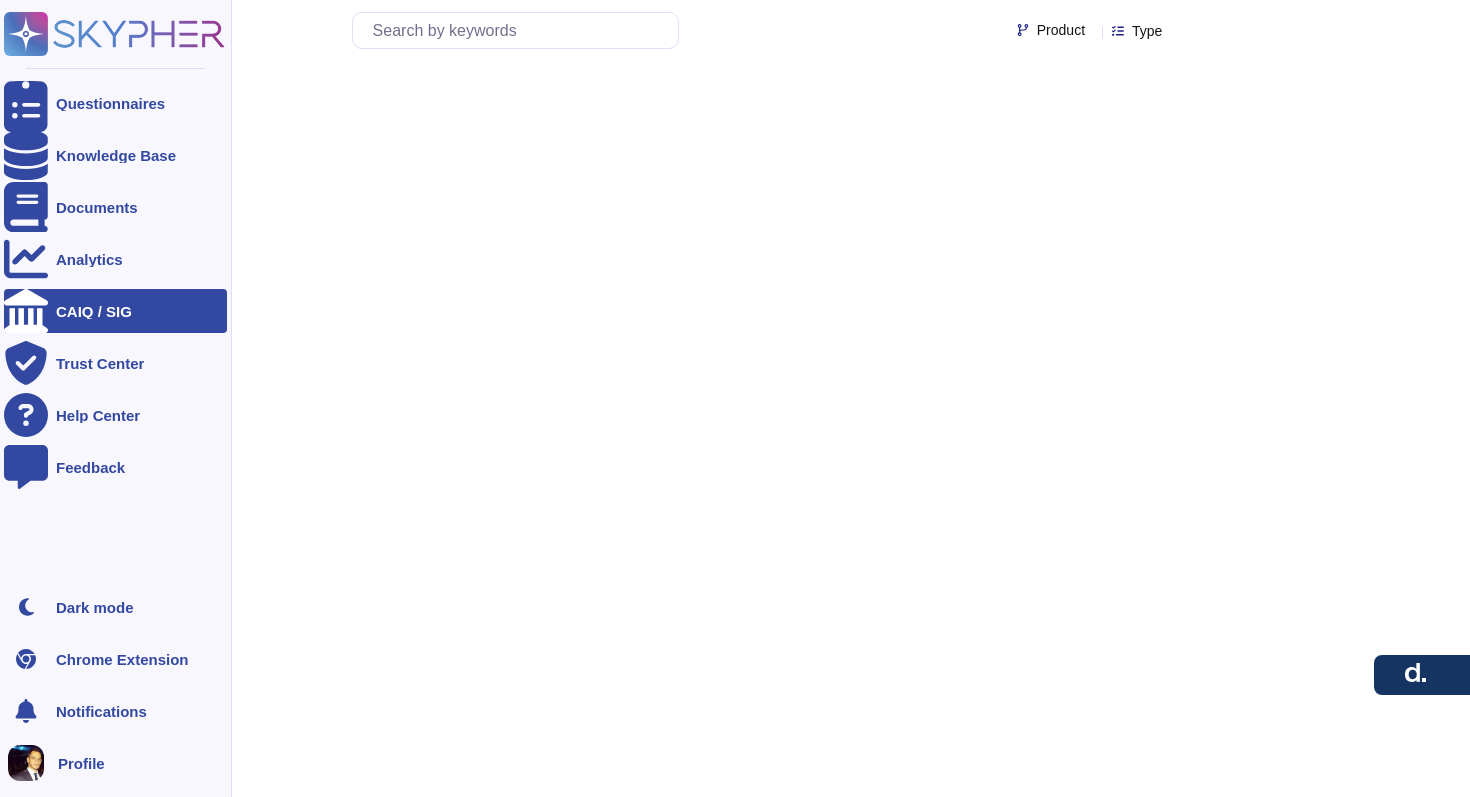 scroll, scrollTop: 0, scrollLeft: 0, axis: both 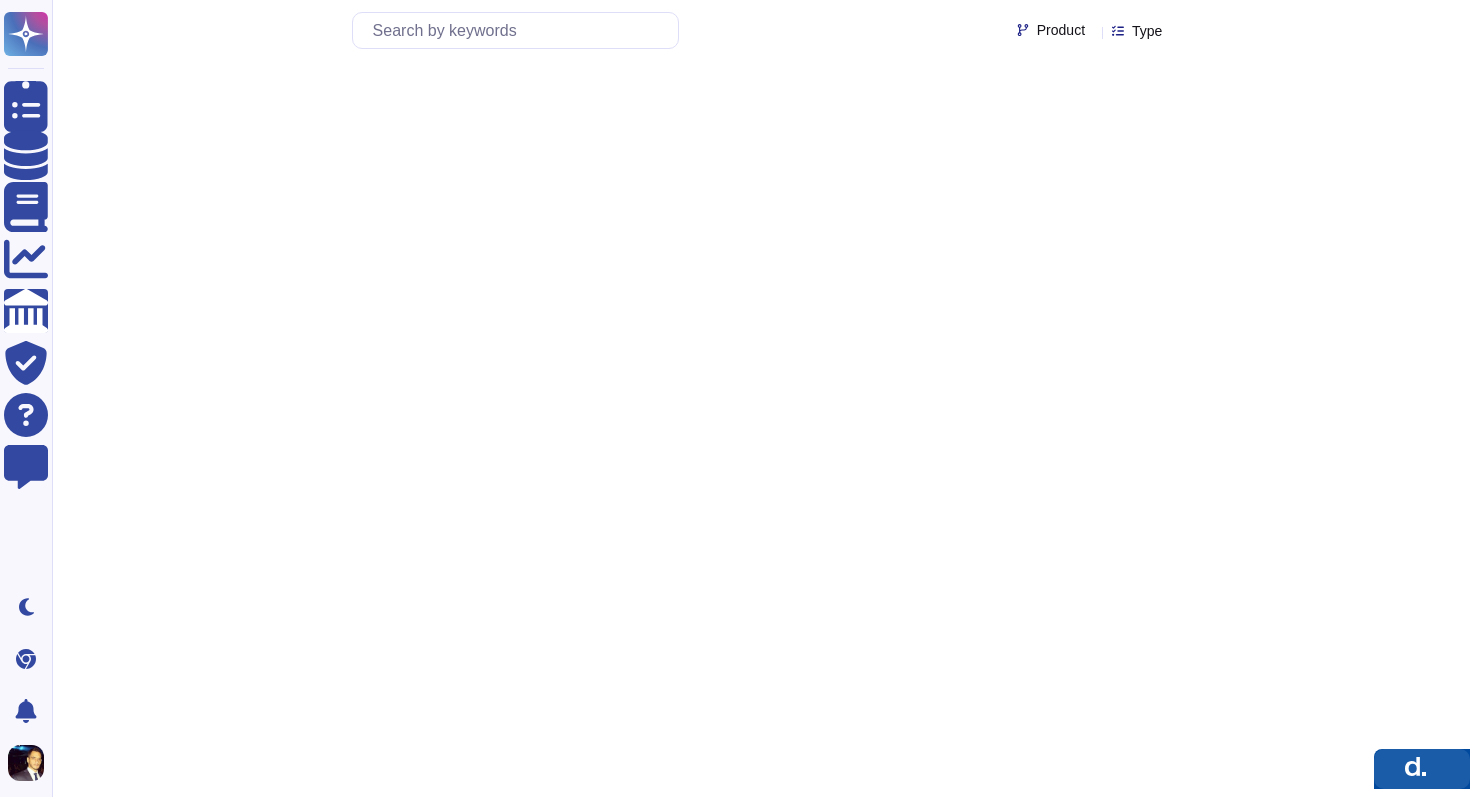 drag, startPoint x: 1430, startPoint y: 692, endPoint x: 1431, endPoint y: 796, distance: 104.00481 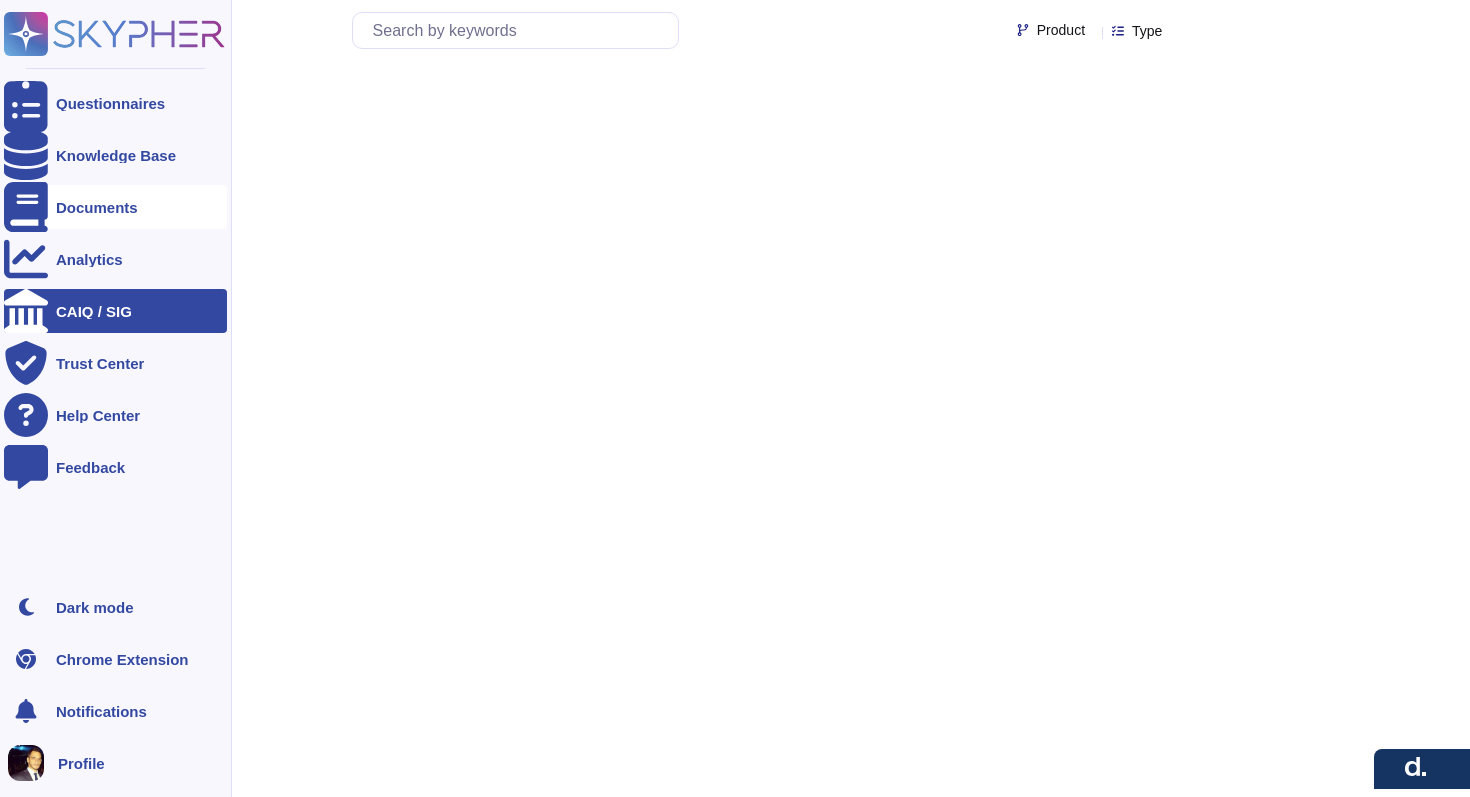 click on "Documents" at bounding box center (97, 207) 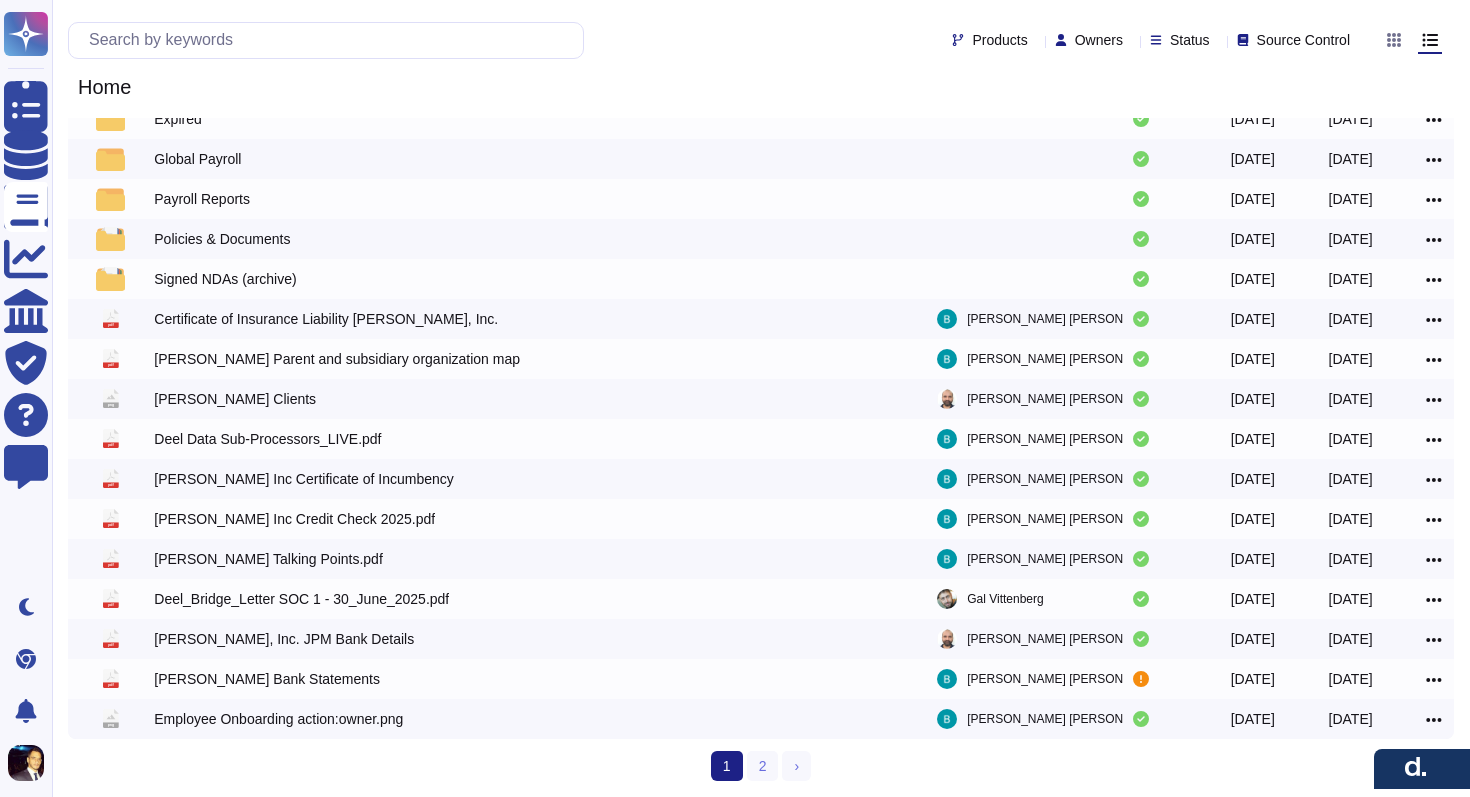 scroll, scrollTop: 211, scrollLeft: 0, axis: vertical 